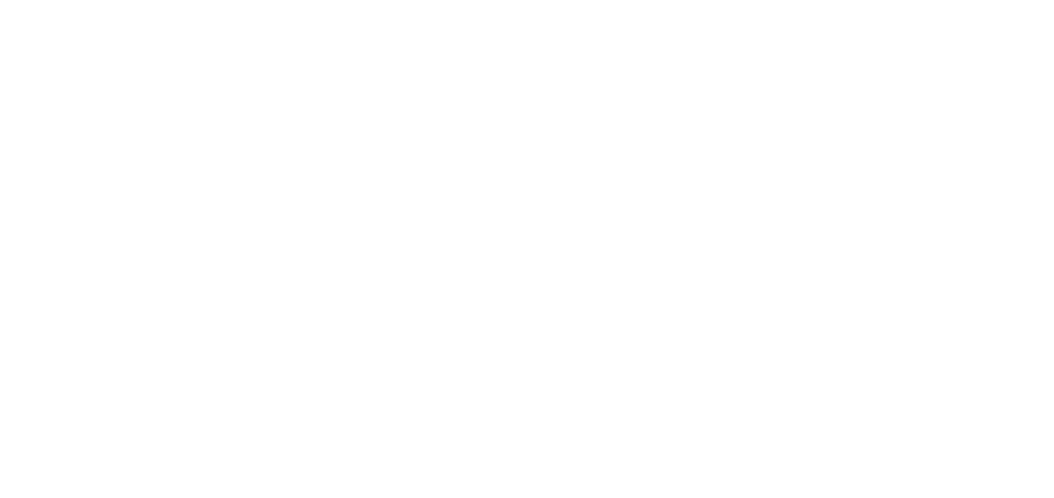 scroll, scrollTop: 0, scrollLeft: 0, axis: both 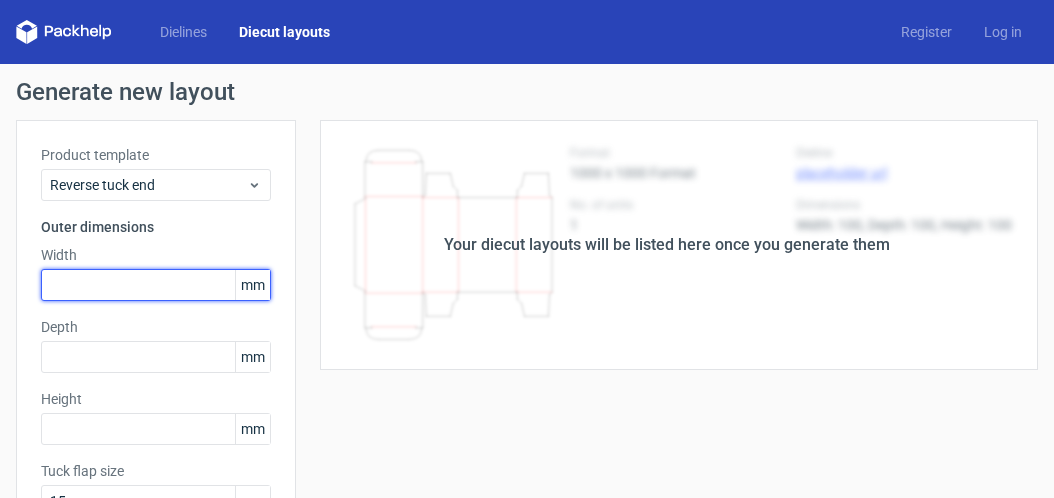 click at bounding box center (156, 285) 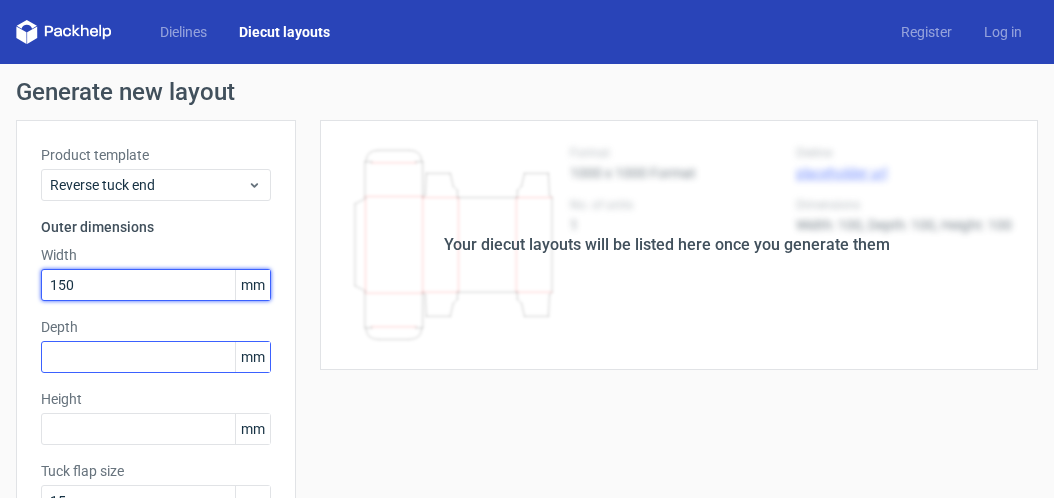 type on "150" 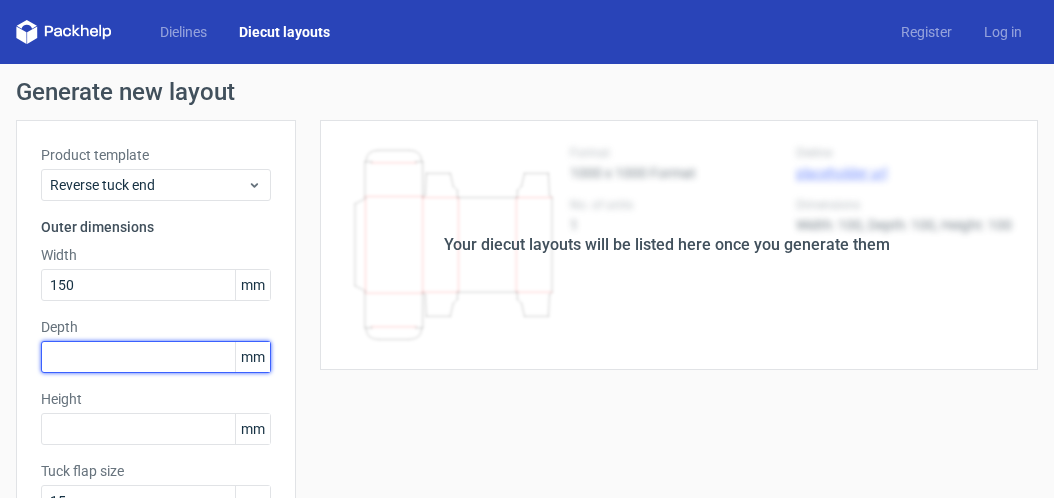 click at bounding box center [156, 357] 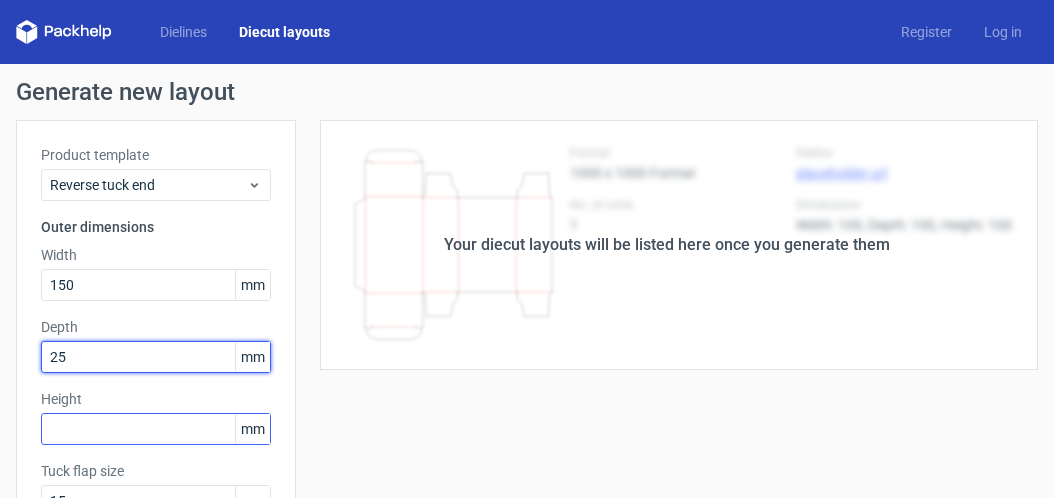type on "25" 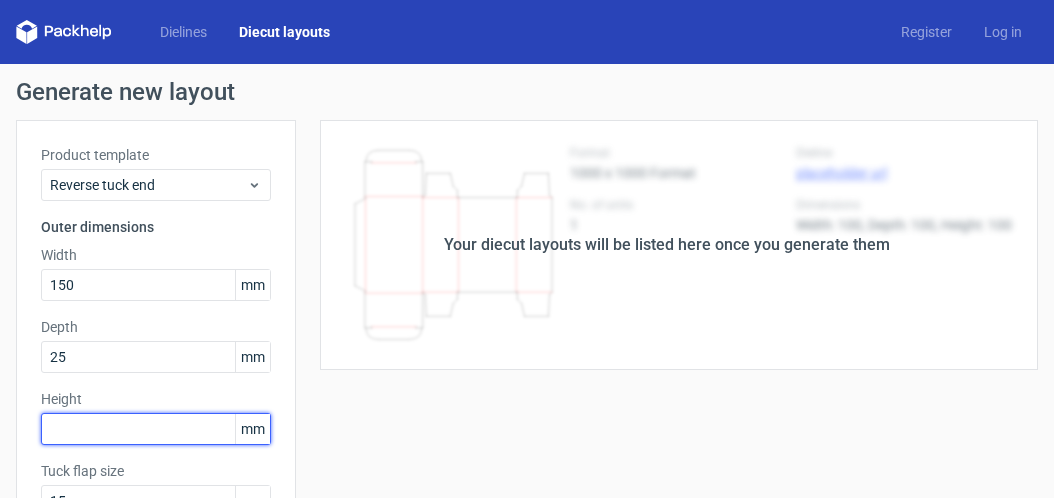 click at bounding box center [156, 429] 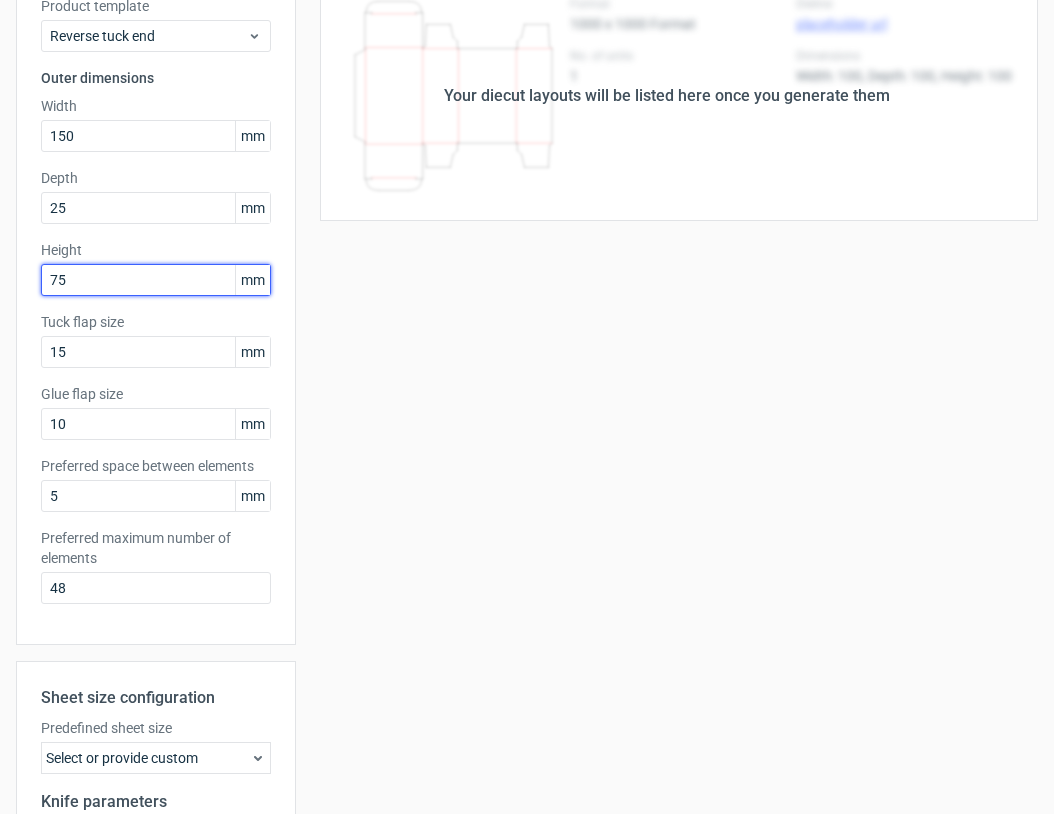 scroll, scrollTop: 407, scrollLeft: 0, axis: vertical 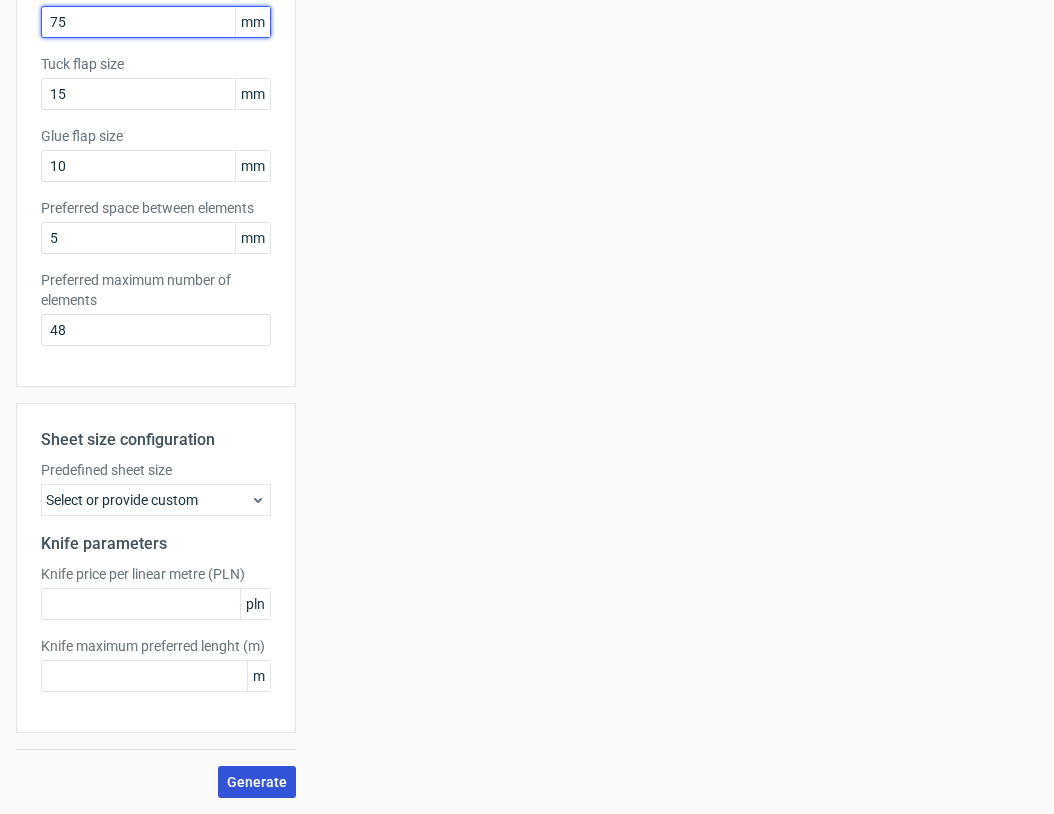 type on "75" 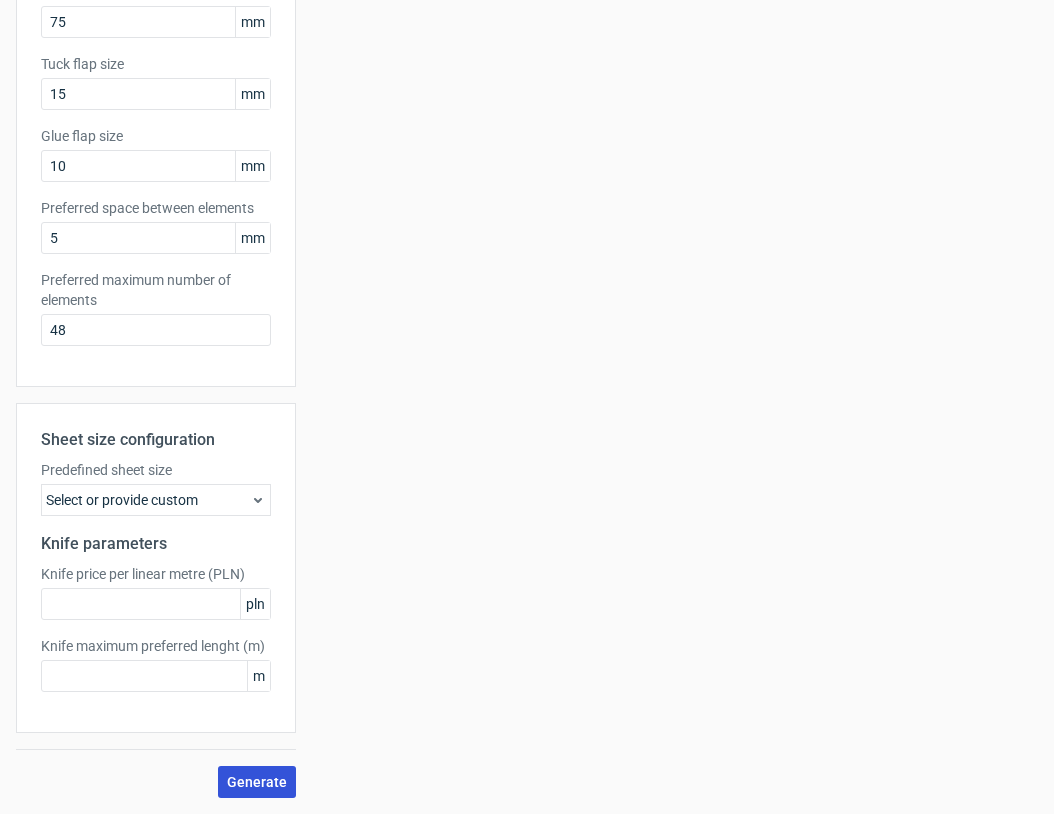 click on "Generate" at bounding box center [257, 782] 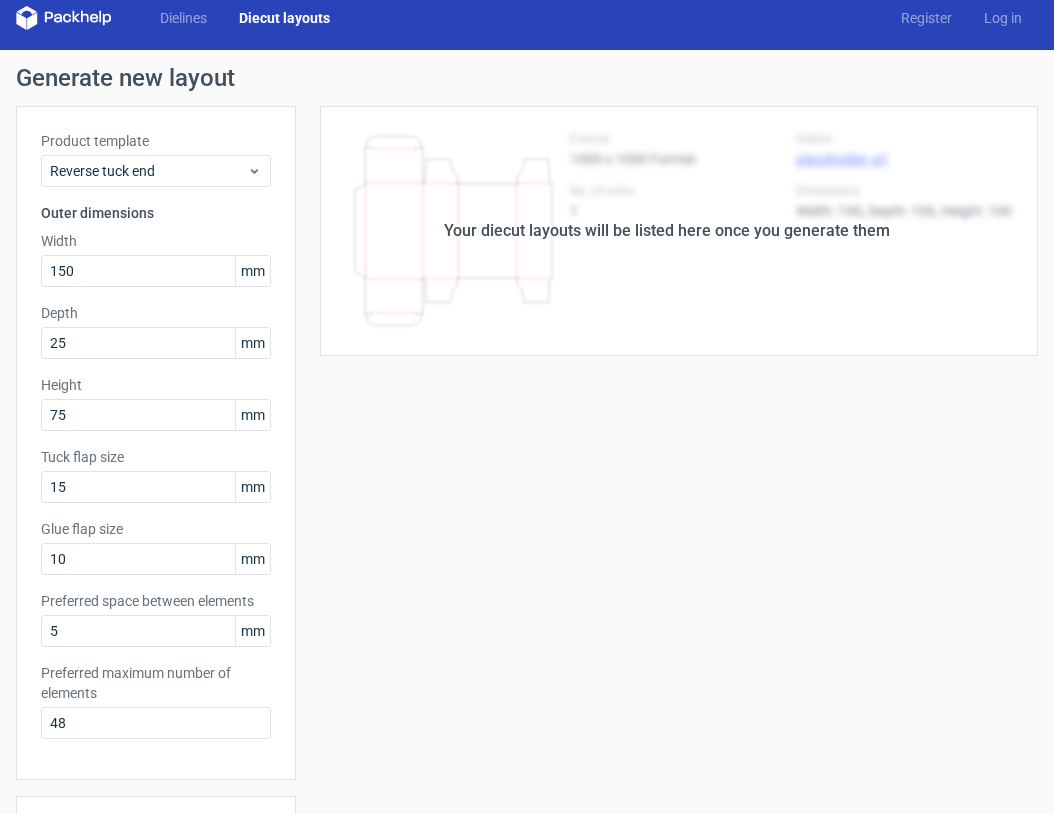 scroll, scrollTop: 0, scrollLeft: 0, axis: both 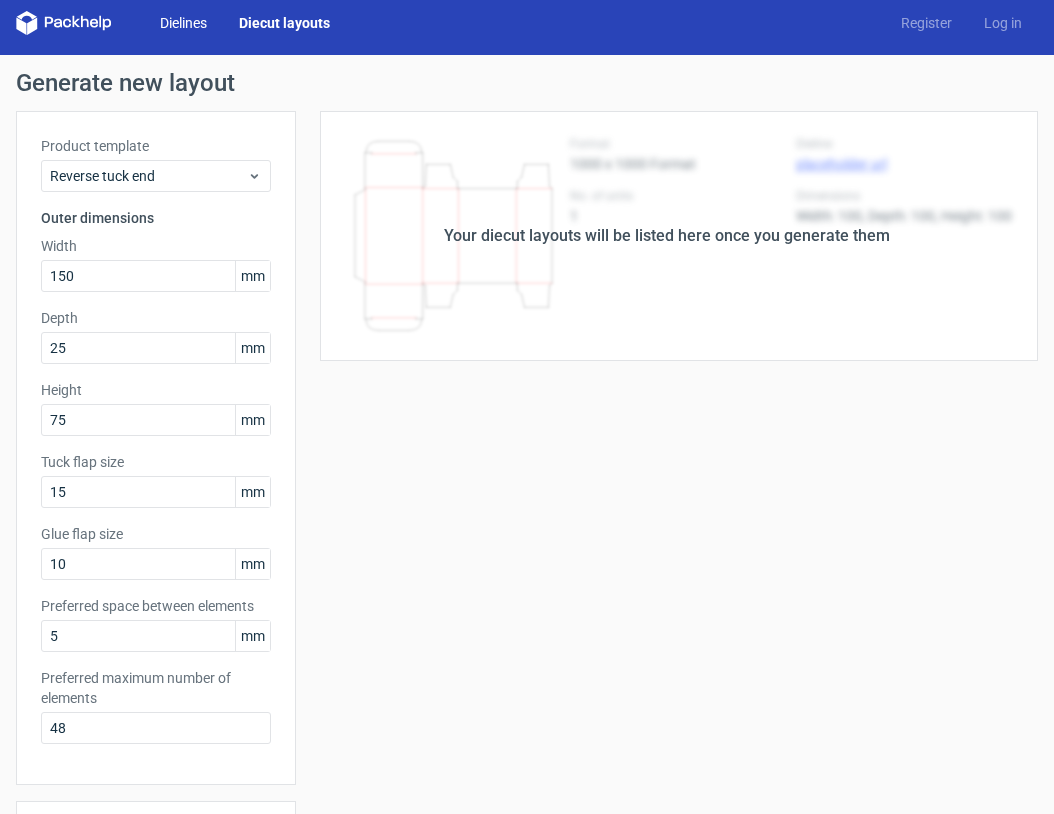 click on "Dielines" at bounding box center (183, 23) 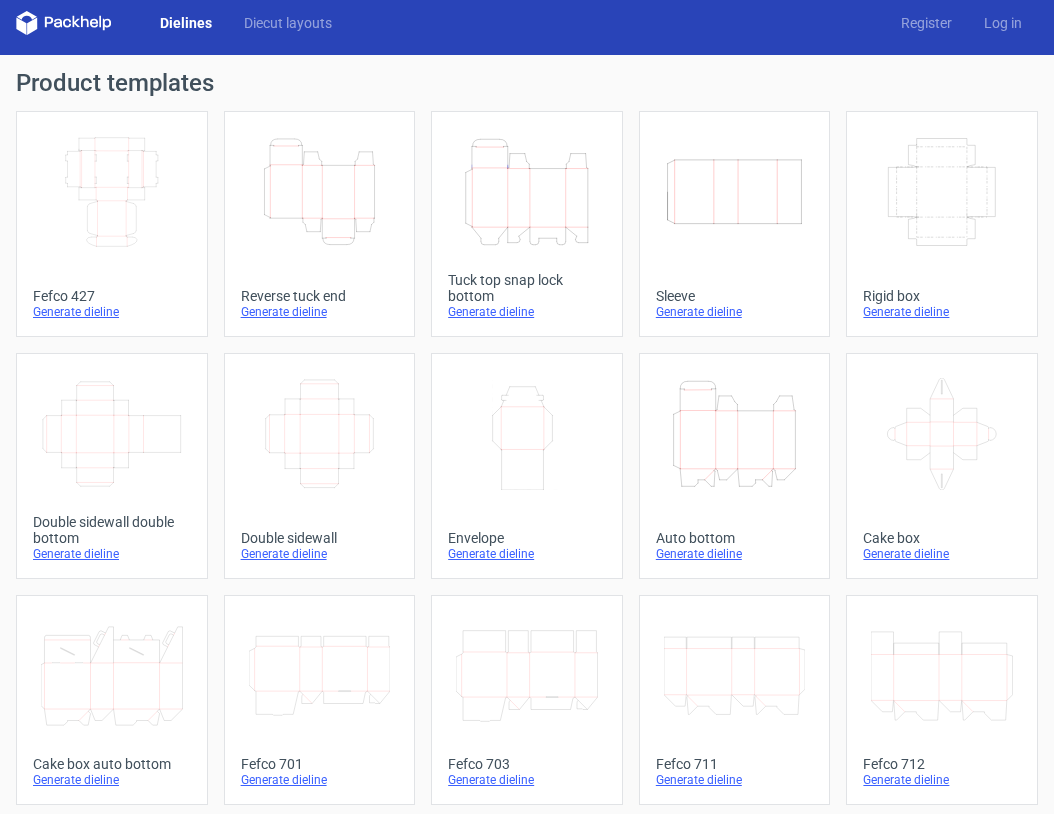 scroll, scrollTop: 3, scrollLeft: 0, axis: vertical 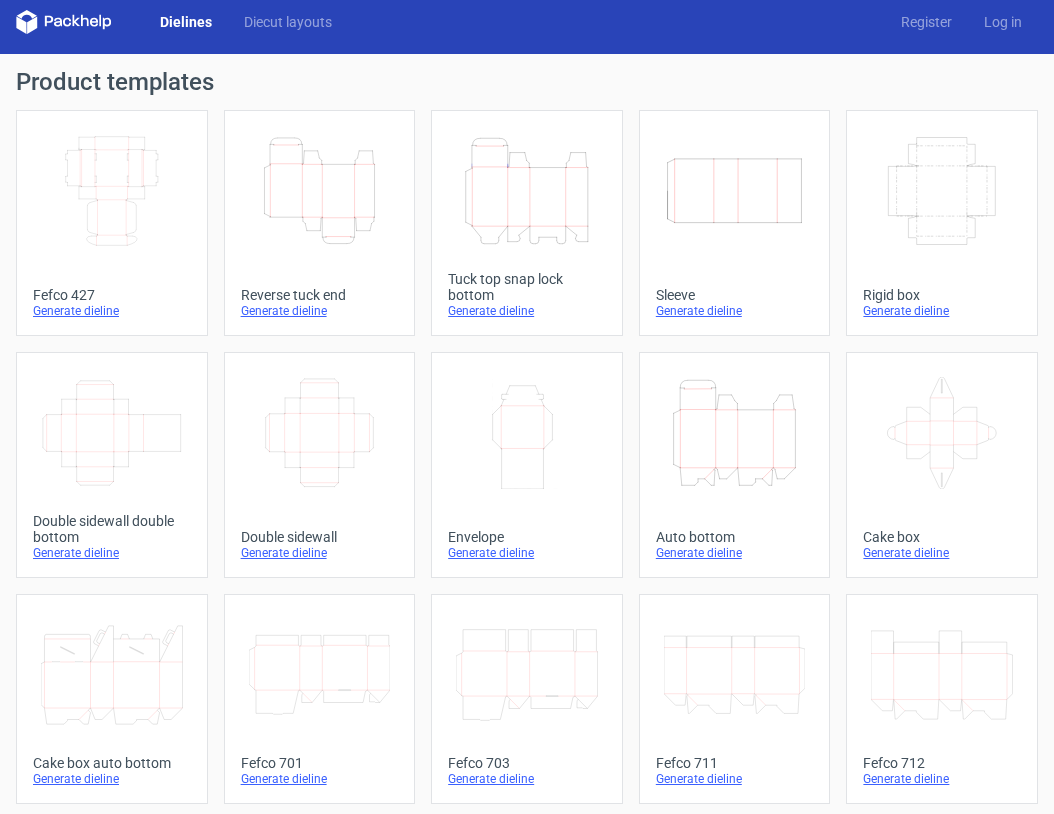 click on "Height   Depth   Width" 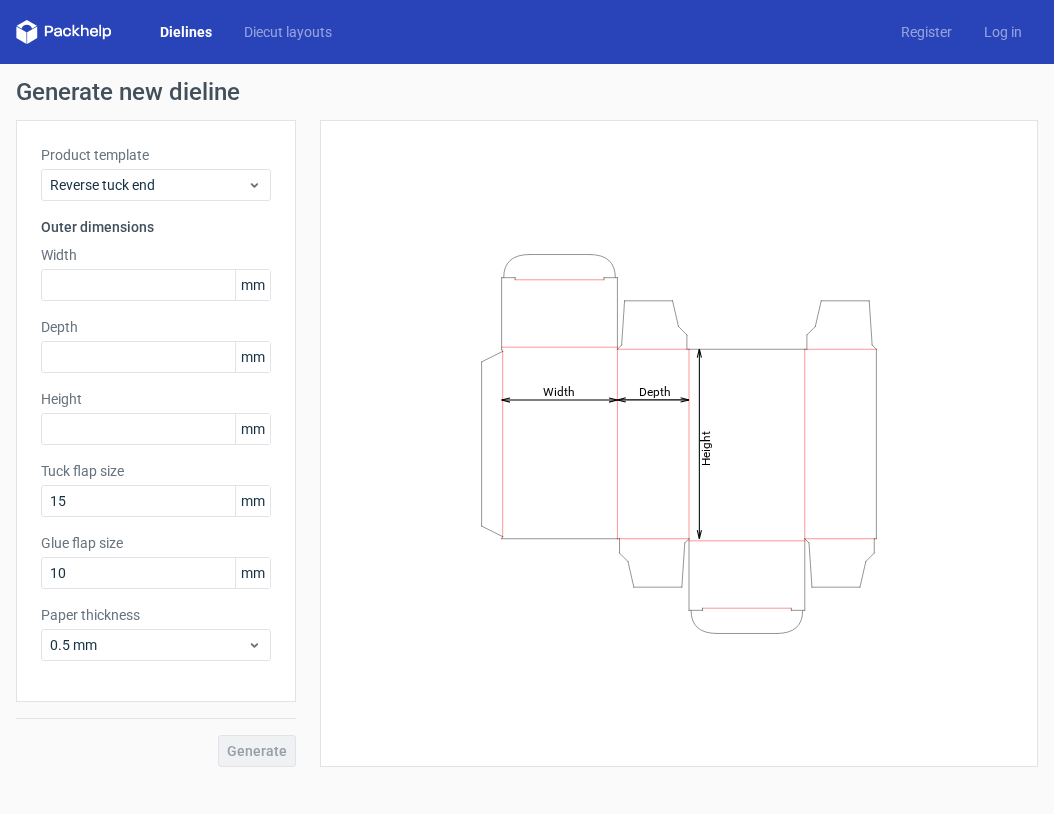 scroll, scrollTop: 0, scrollLeft: 0, axis: both 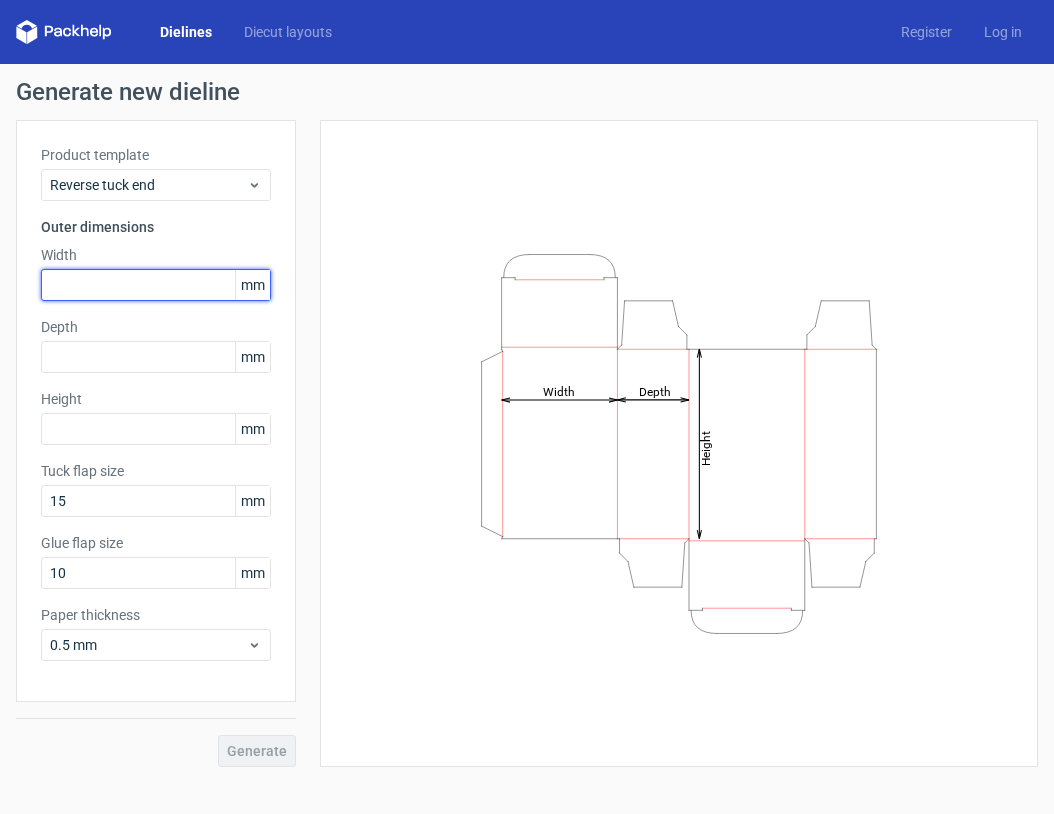 click at bounding box center [156, 285] 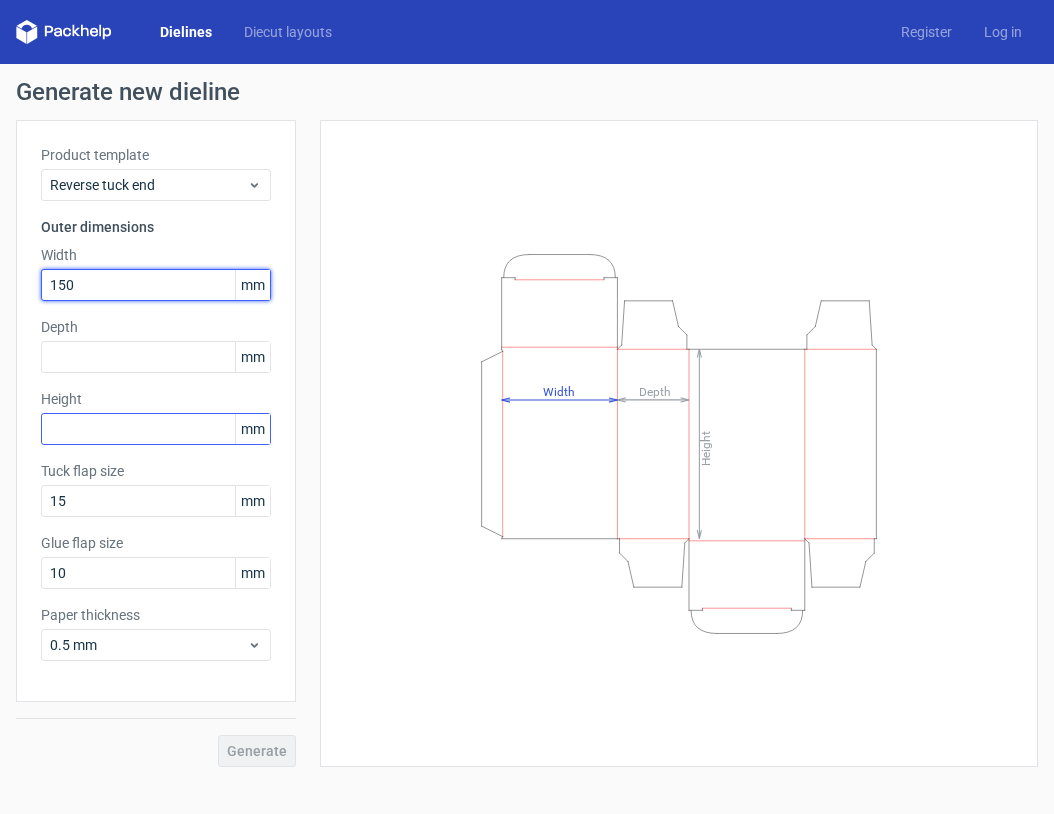 type on "150" 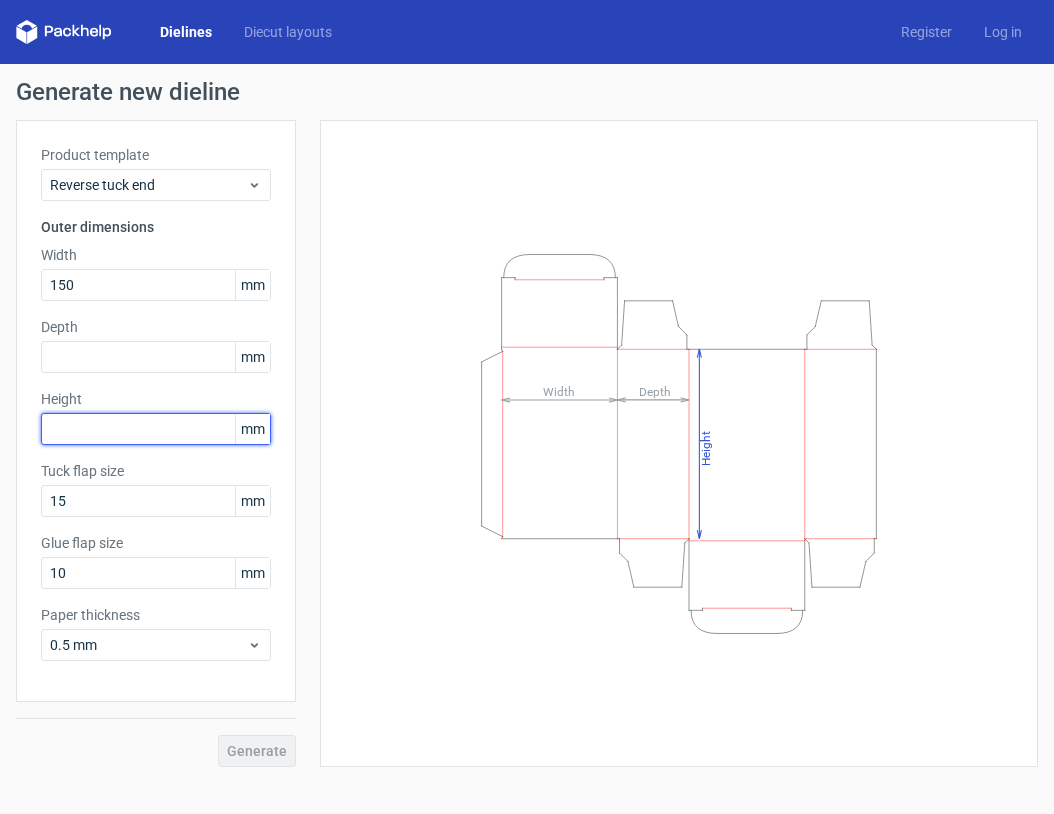 click at bounding box center (156, 429) 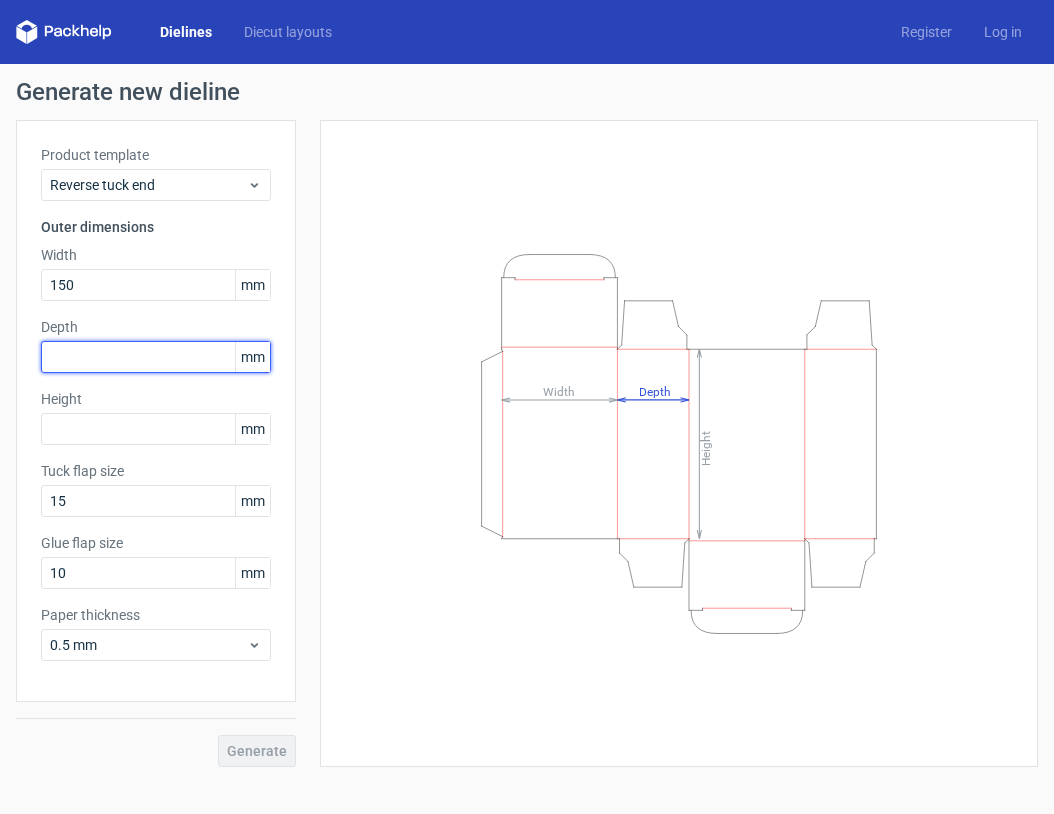 click at bounding box center (156, 357) 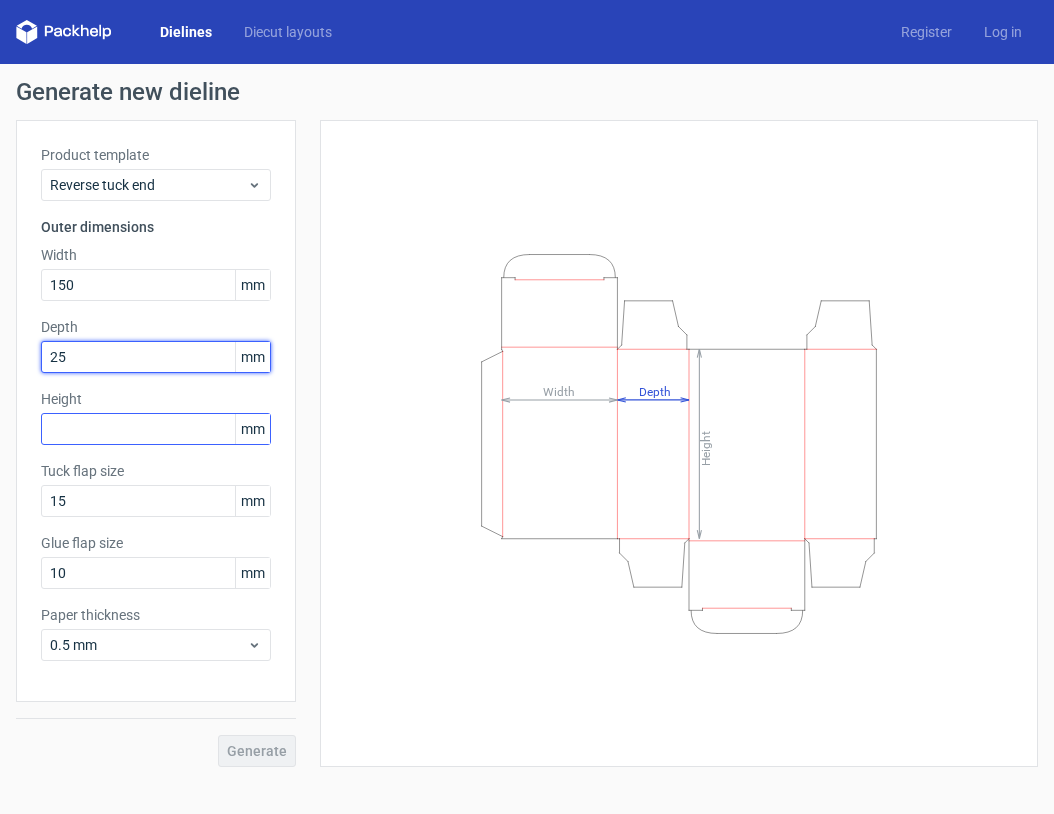 type on "25" 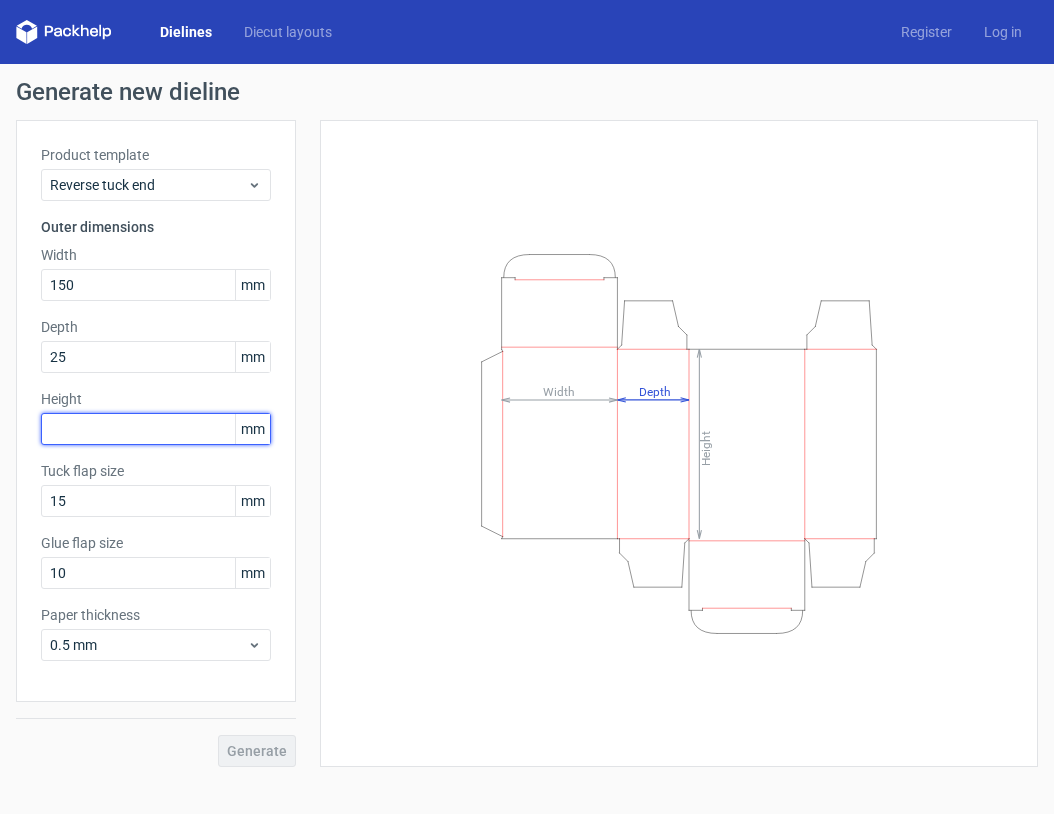 click at bounding box center (156, 429) 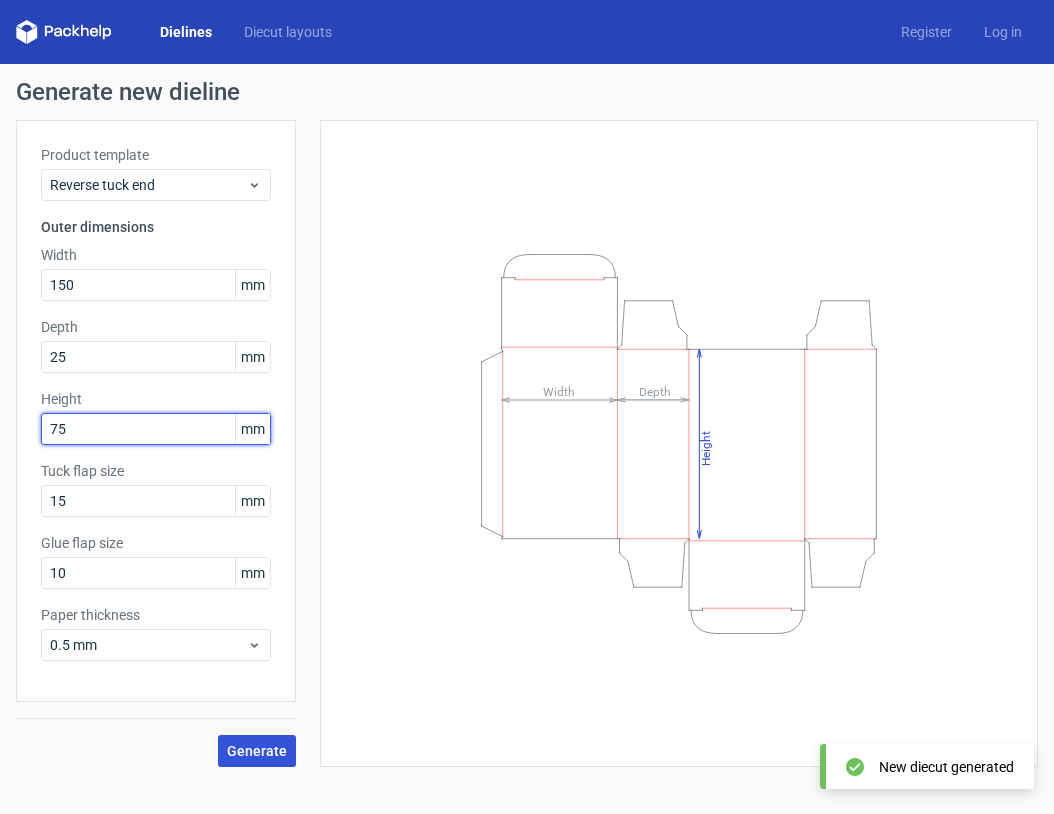 type on "75" 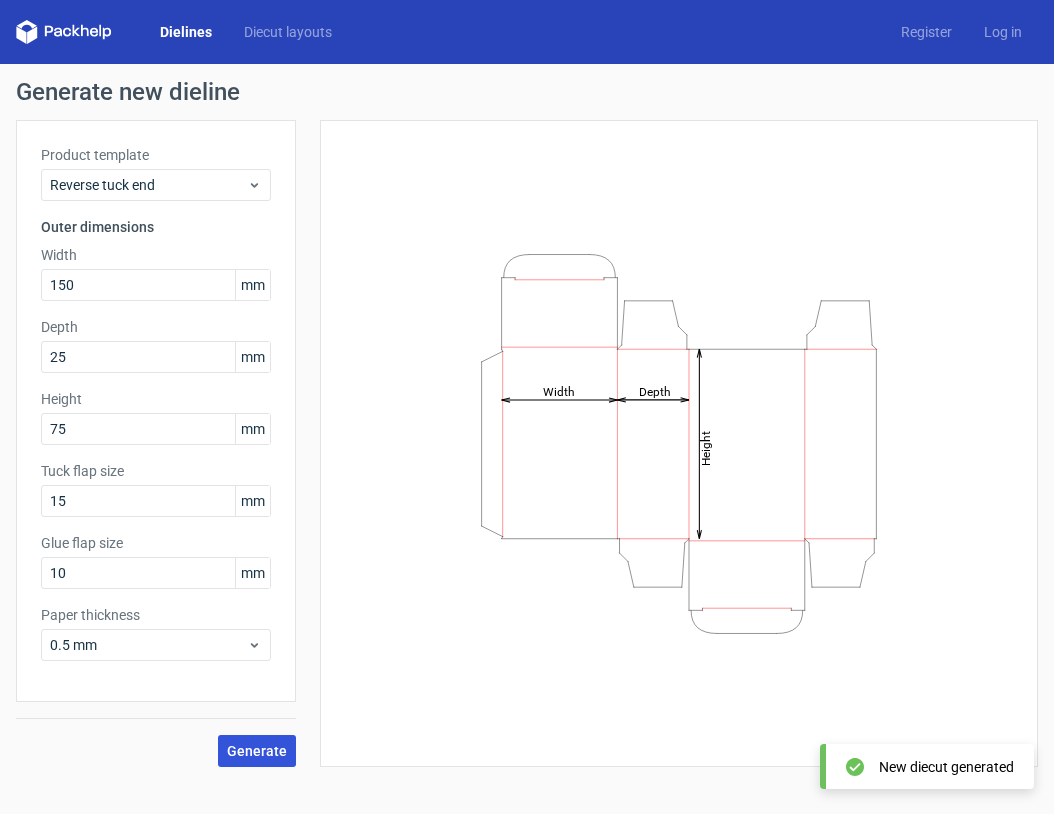 click on "Generate" at bounding box center [257, 751] 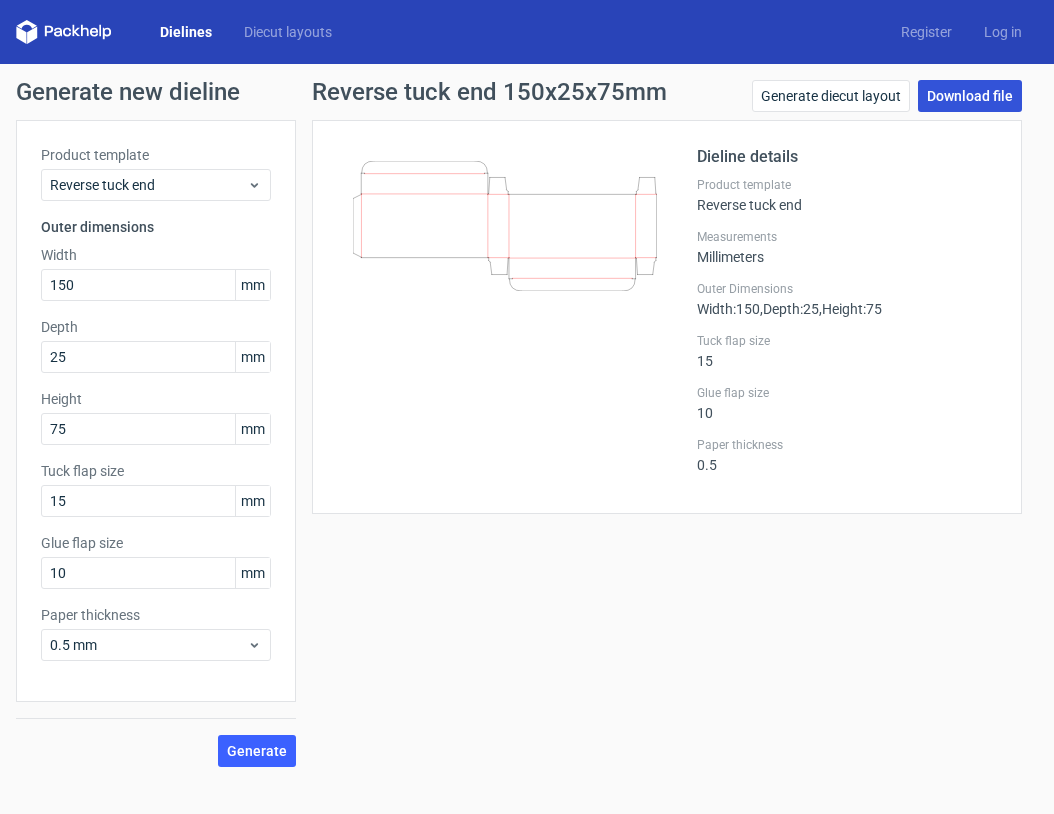 click on "Download file" at bounding box center [970, 96] 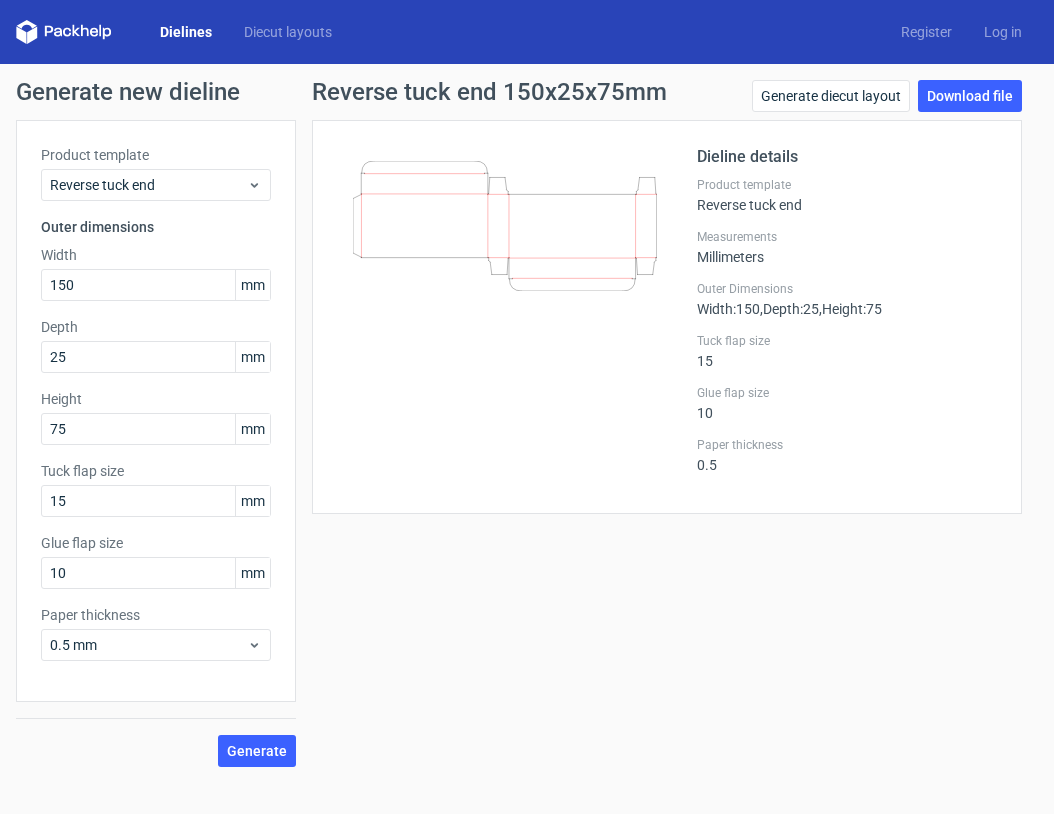 click on "Dielines" at bounding box center (186, 32) 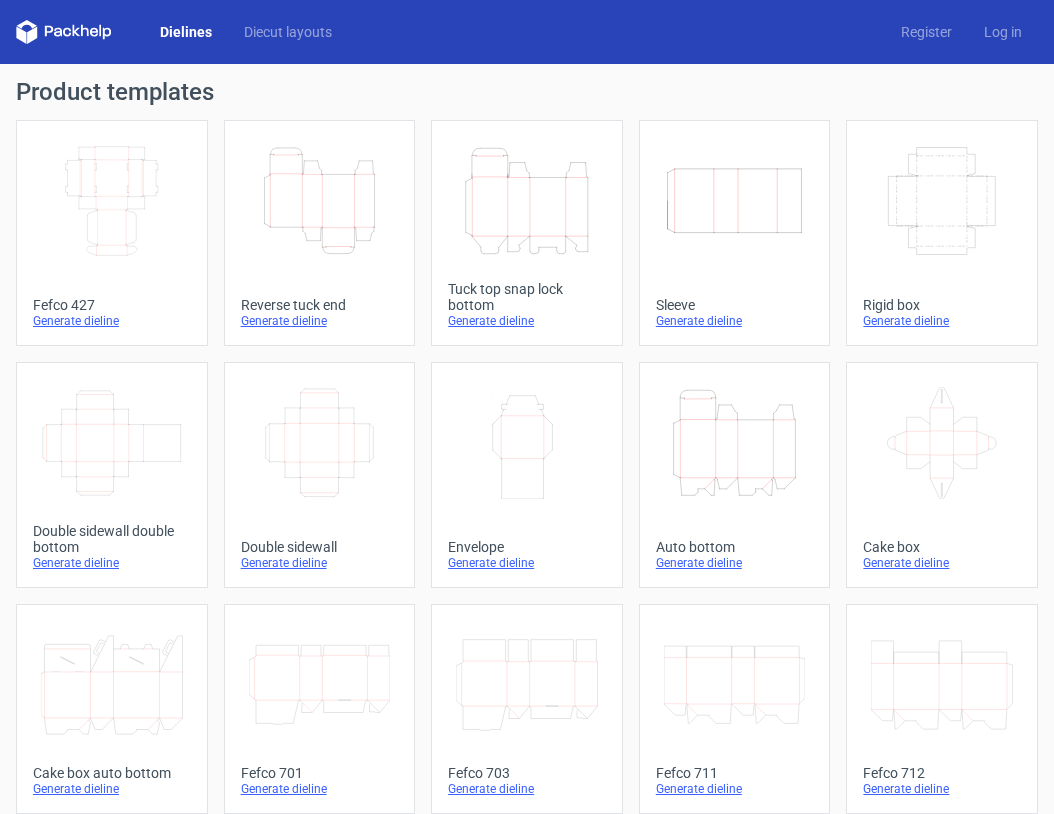 click on "Height   Depth   Width" 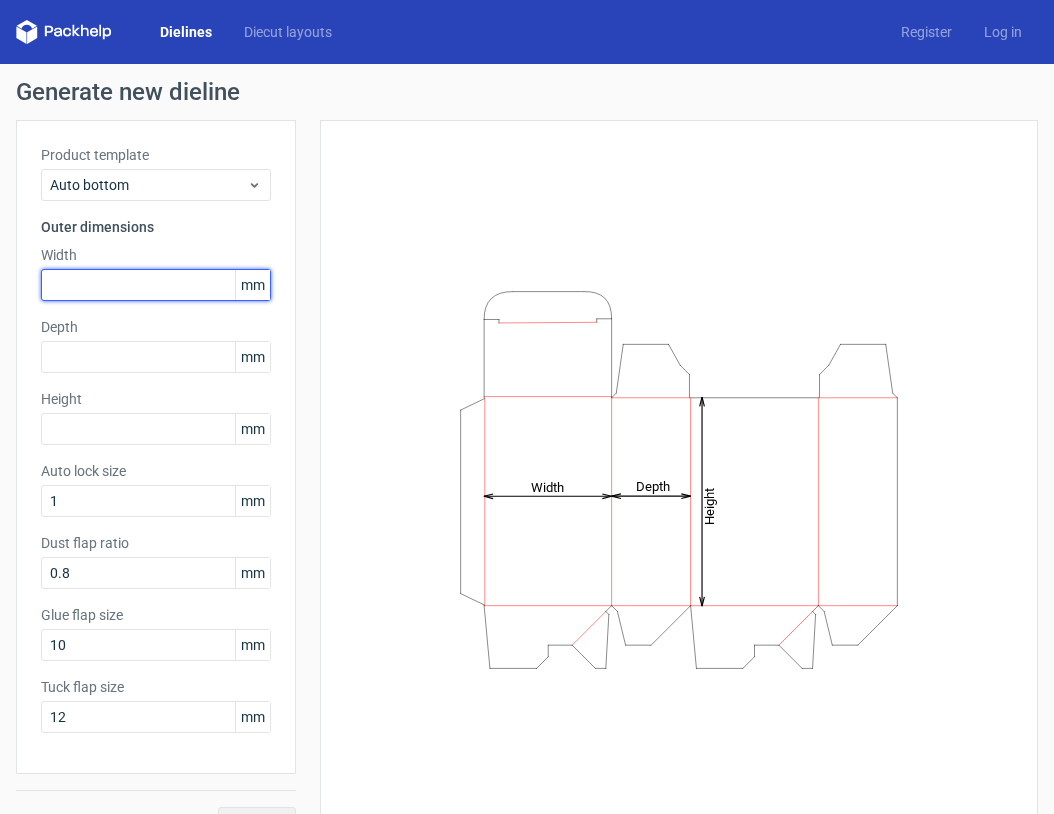 click at bounding box center [156, 285] 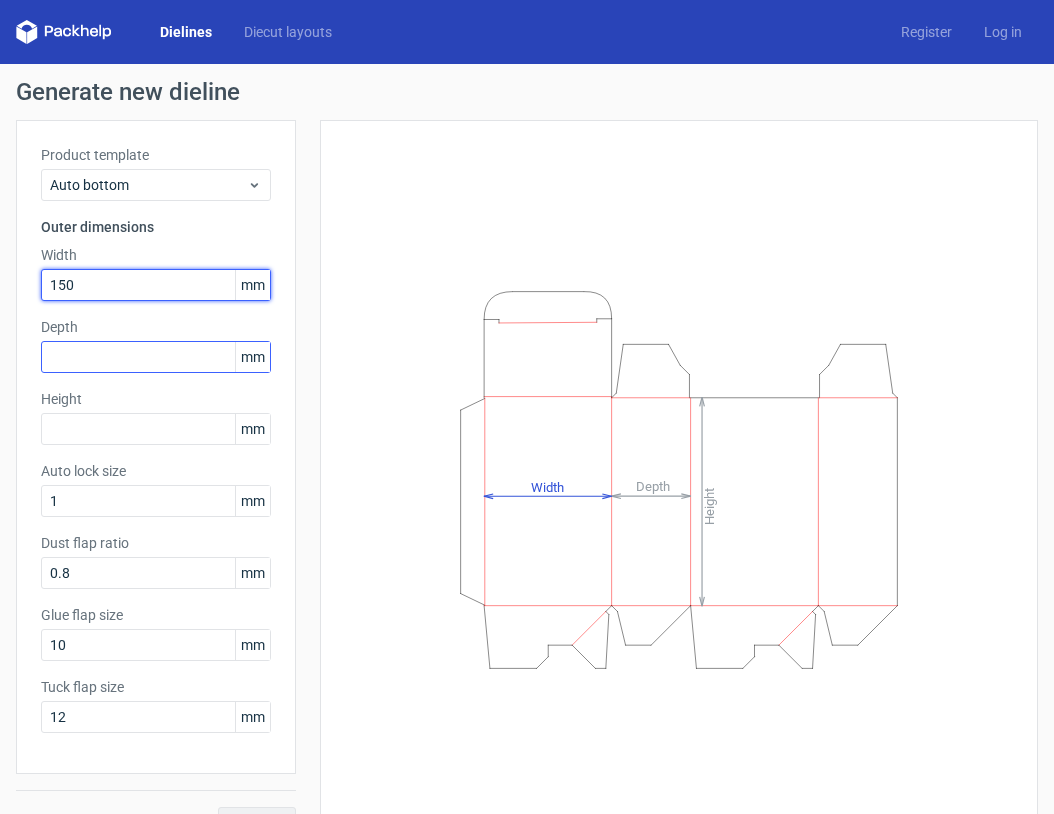 type on "150" 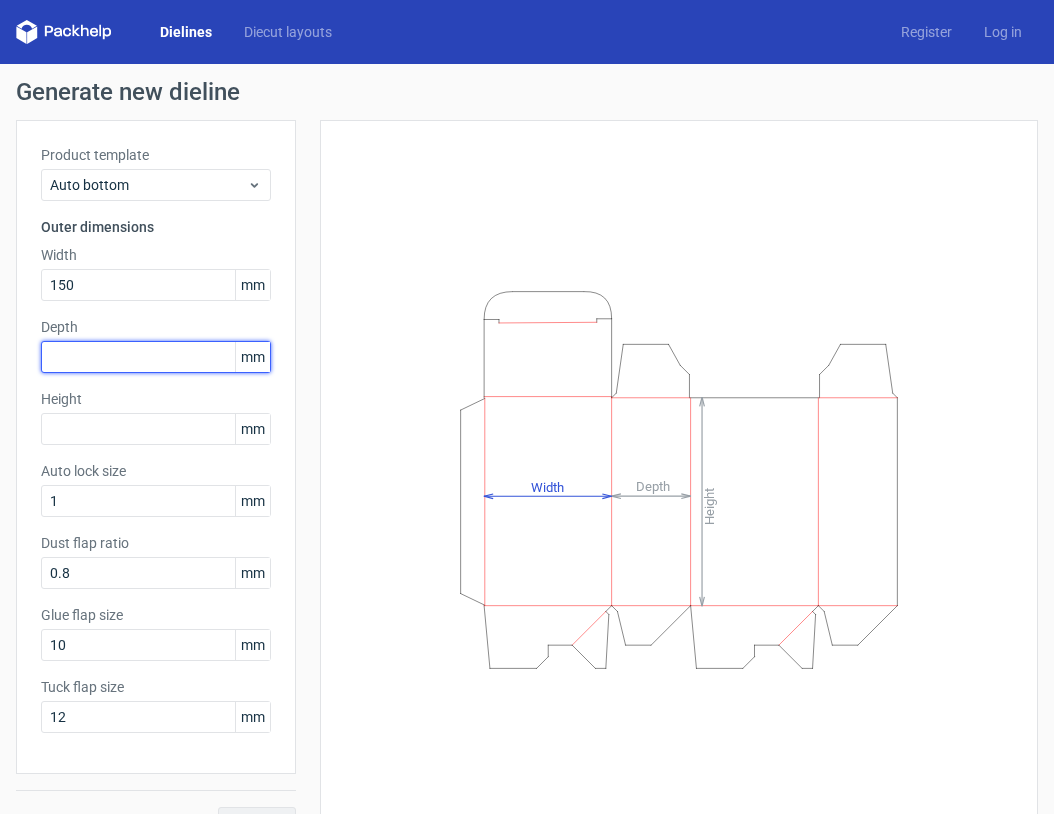 click at bounding box center [156, 357] 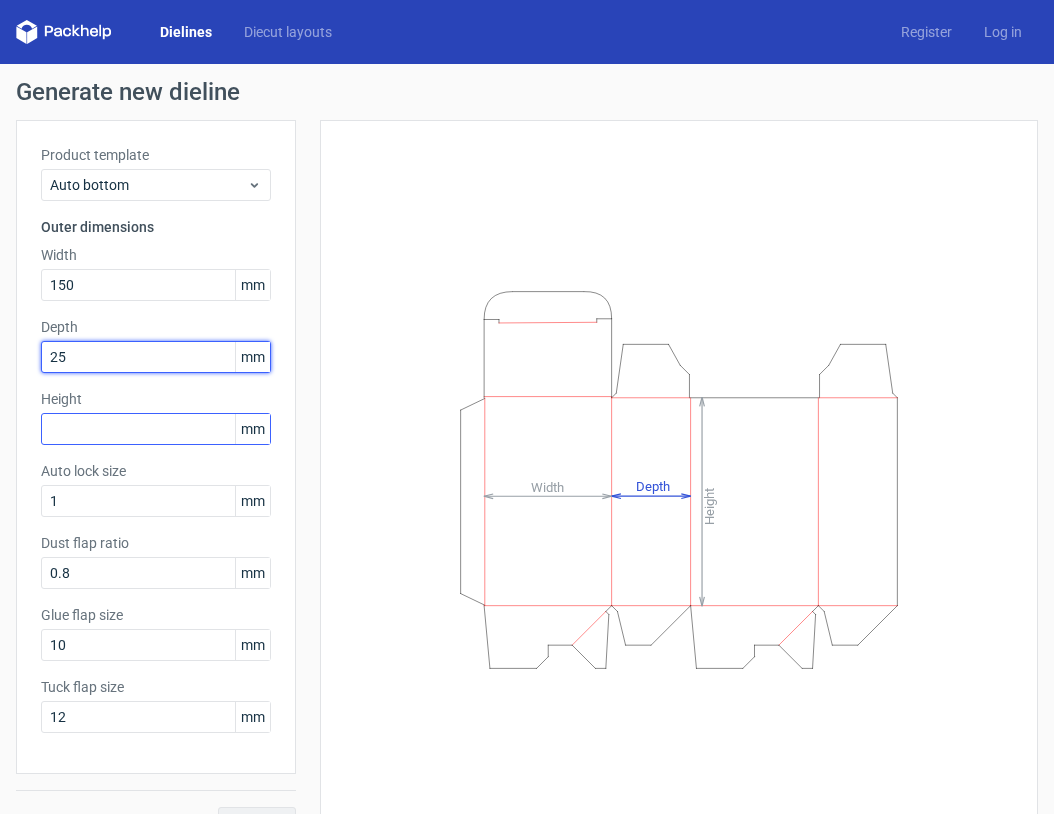 type on "25" 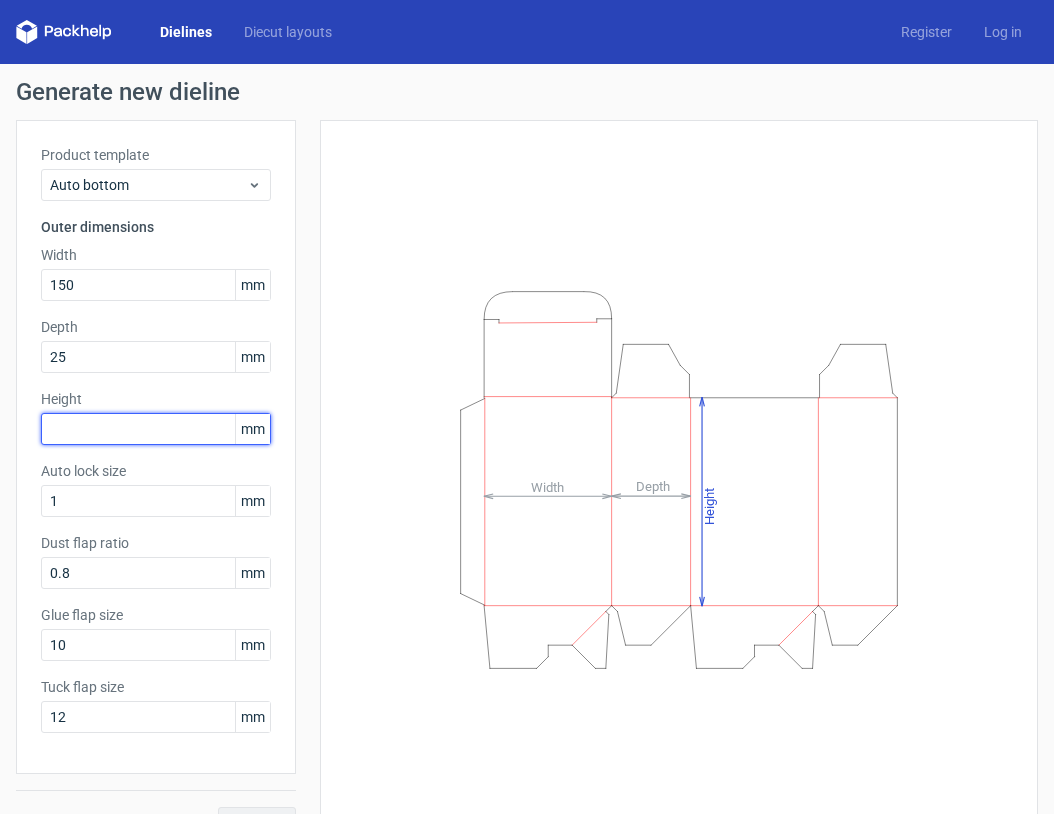 click at bounding box center (156, 429) 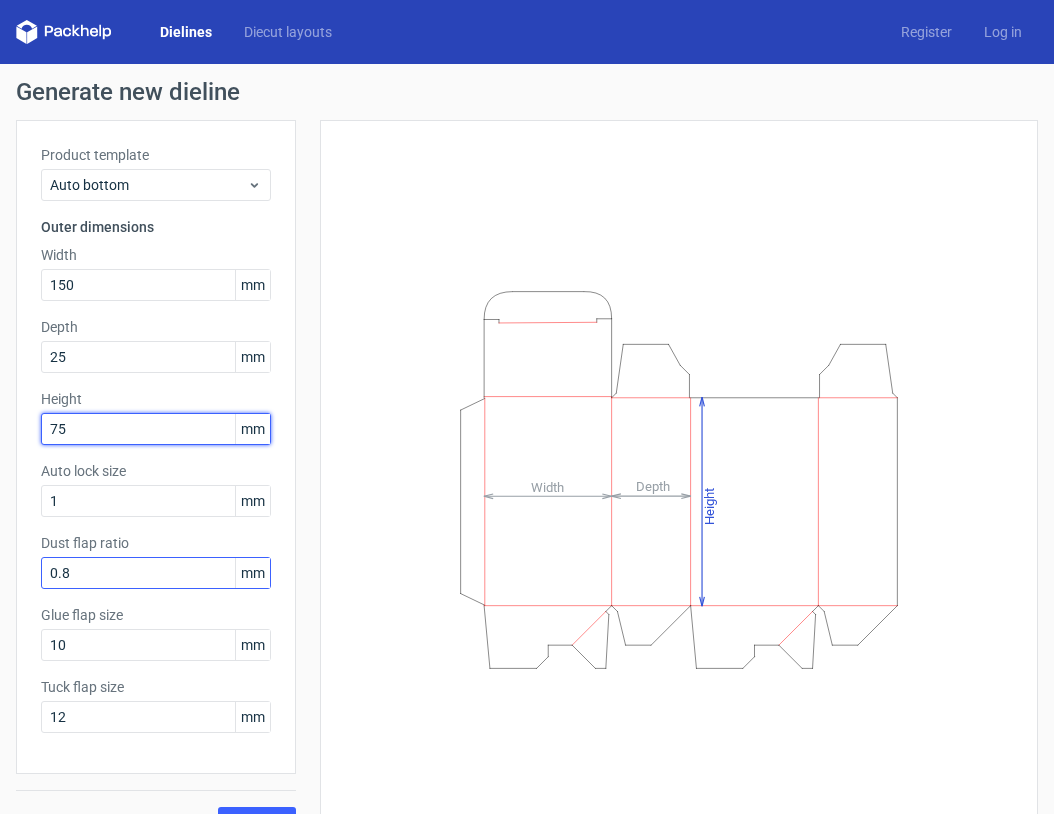 scroll, scrollTop: 41, scrollLeft: 0, axis: vertical 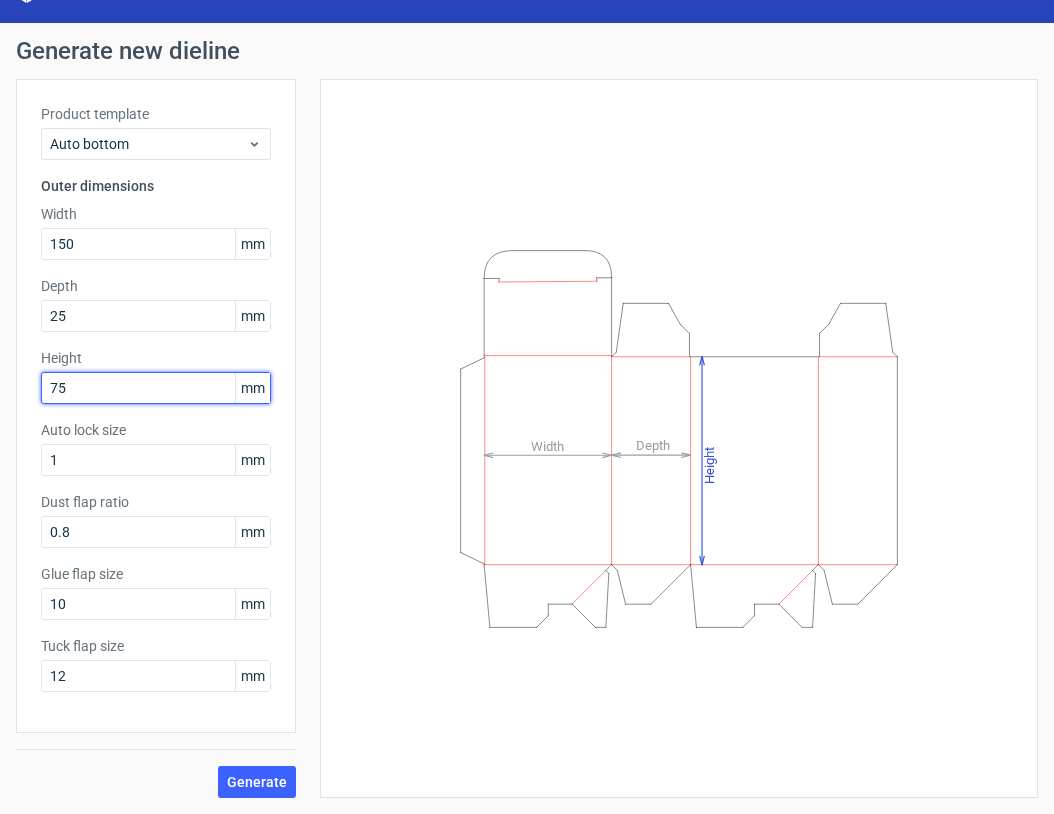 type on "75" 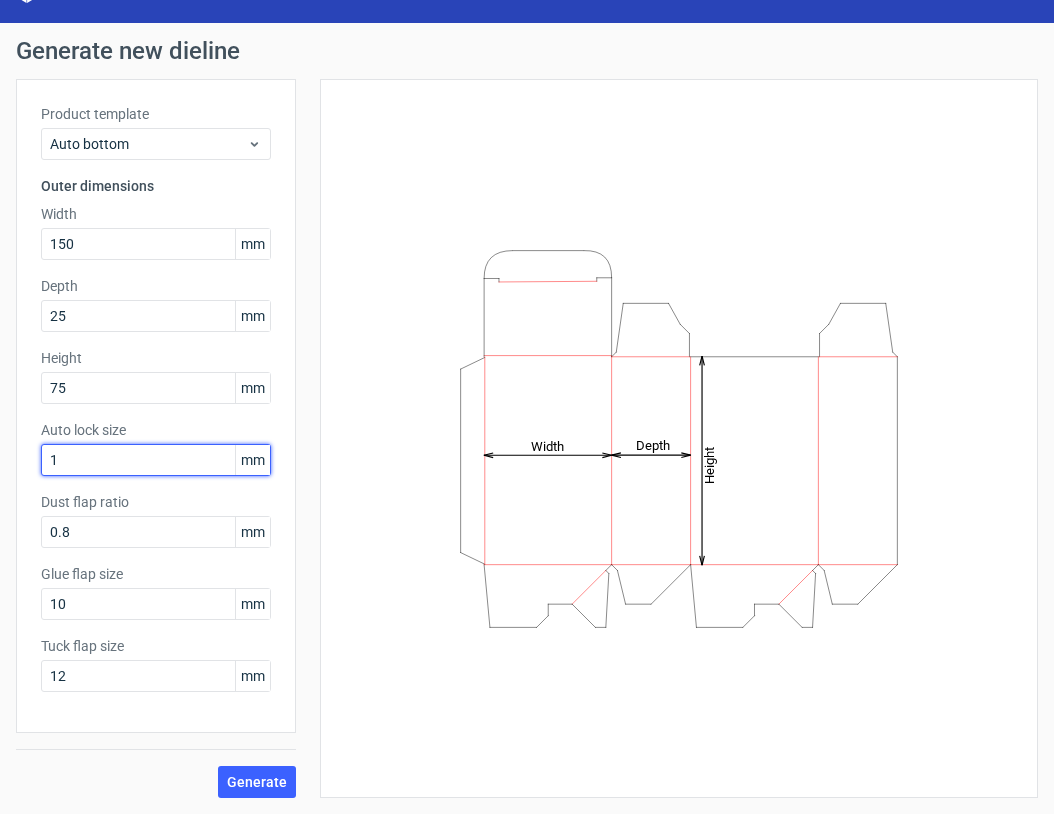 drag, startPoint x: 23, startPoint y: 455, endPoint x: 11, endPoint y: 454, distance: 12.0415945 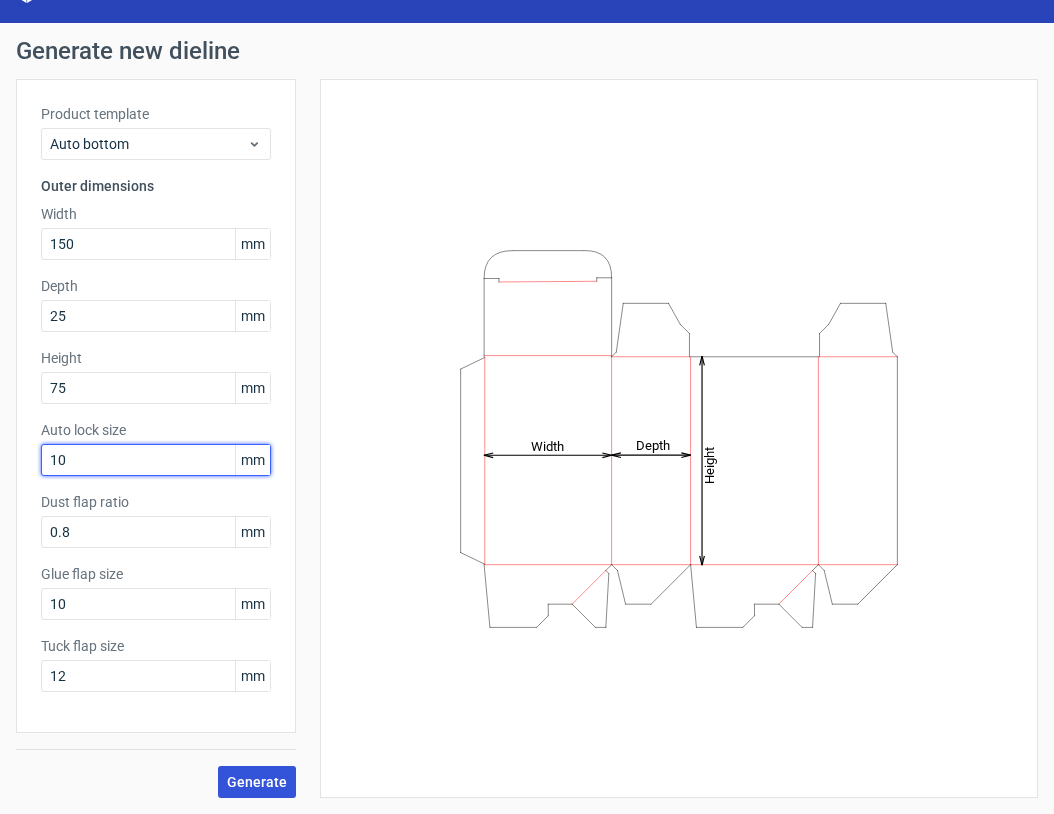type on "10" 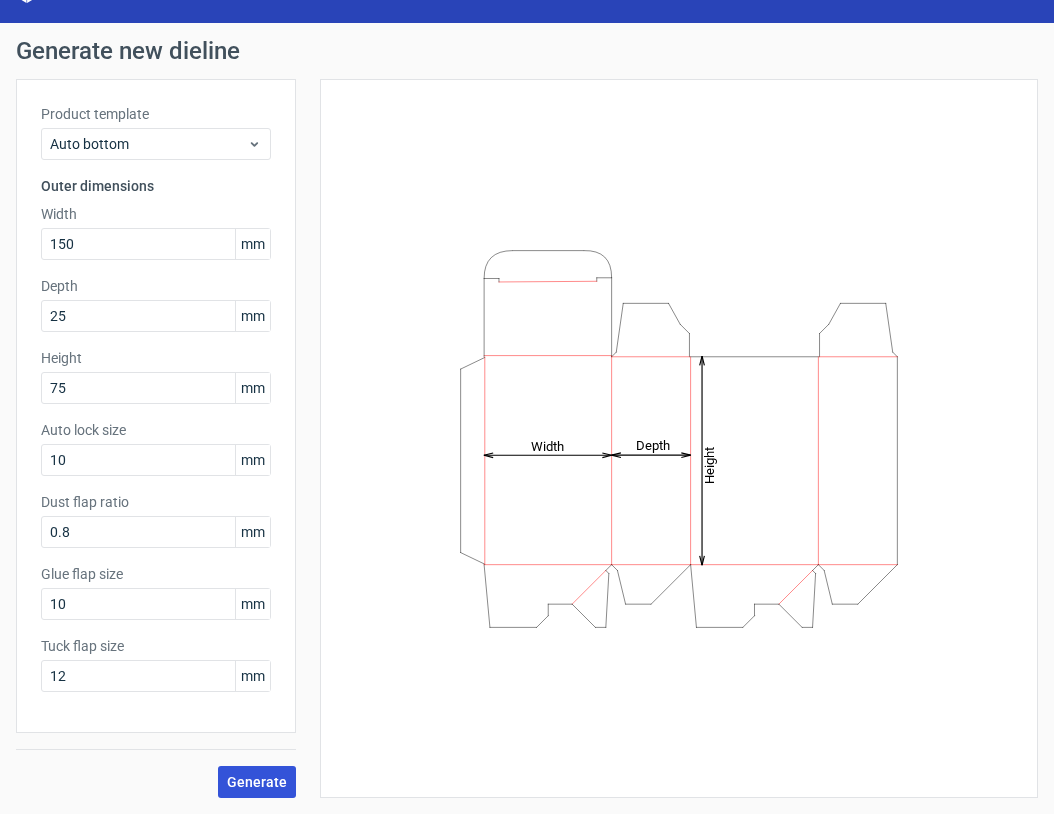 click on "Generate" at bounding box center [257, 782] 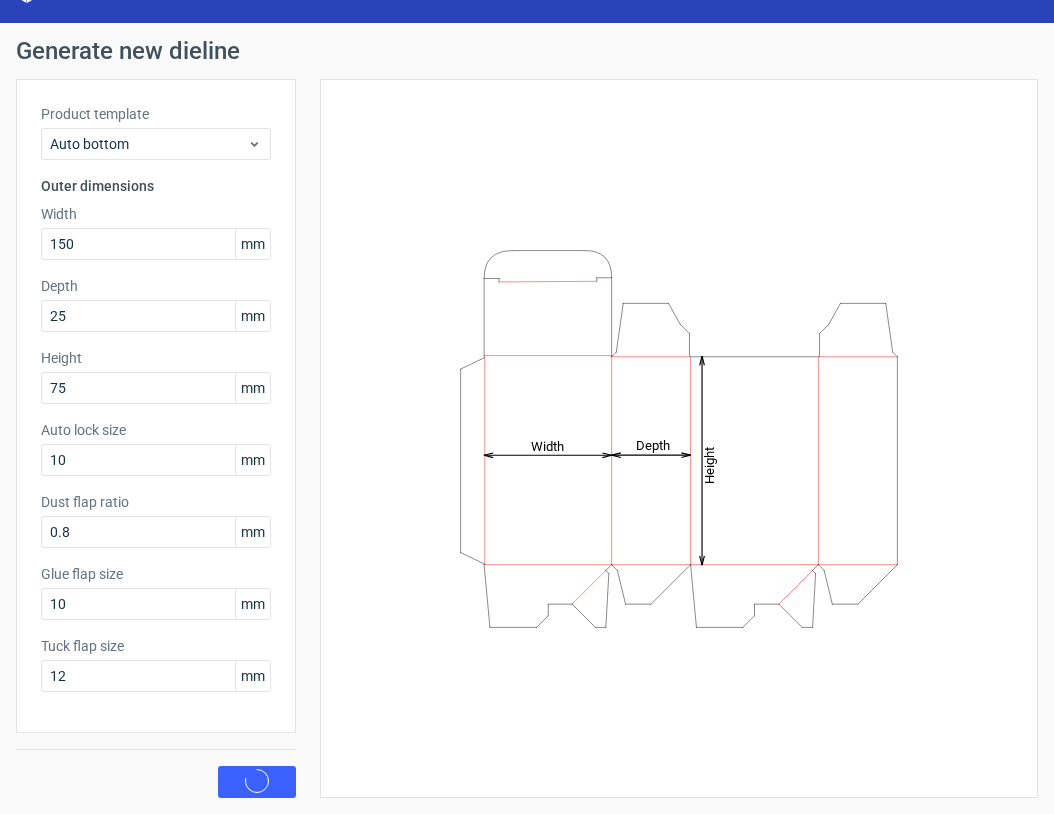 scroll, scrollTop: 40, scrollLeft: 0, axis: vertical 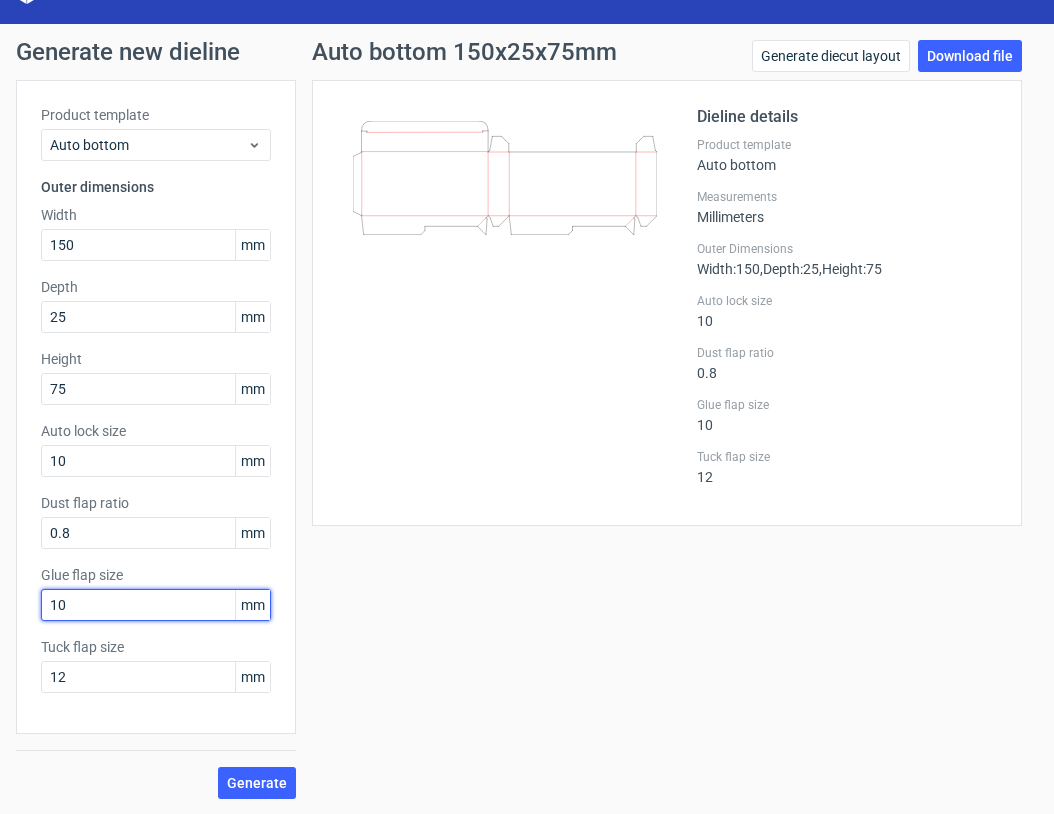 drag, startPoint x: 40, startPoint y: 605, endPoint x: 28, endPoint y: 604, distance: 12.0415945 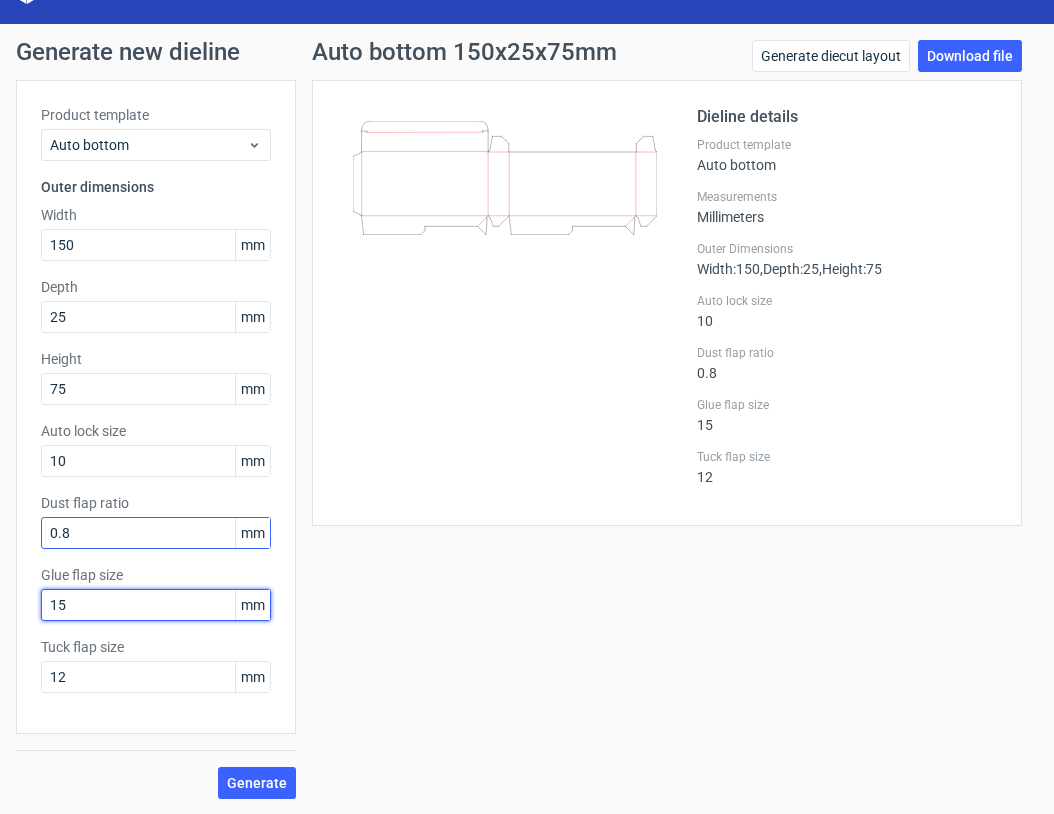 type on "15" 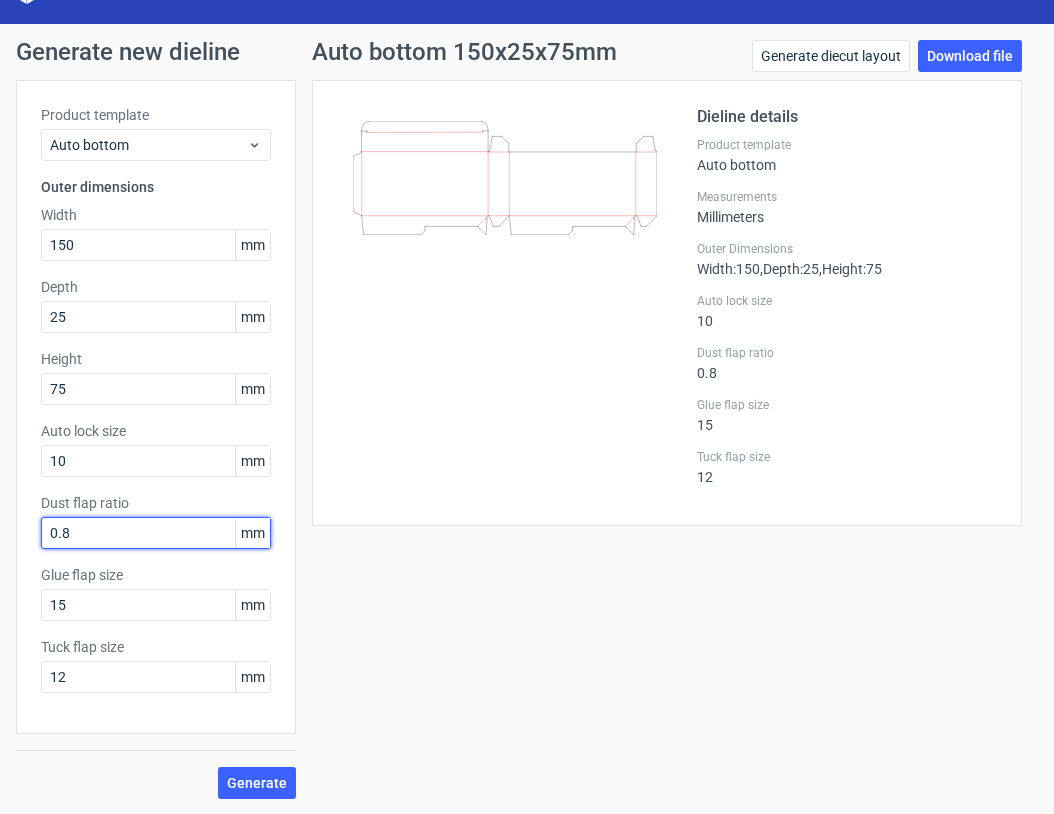click on "0.8" at bounding box center (156, 533) 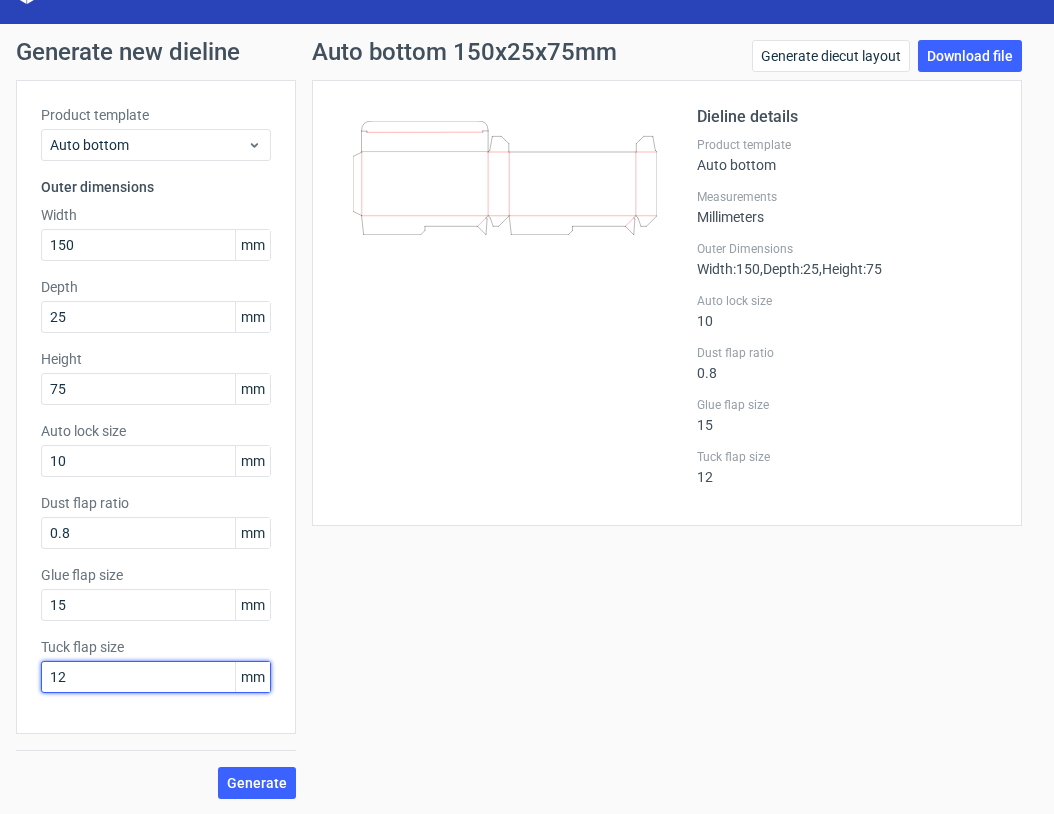 drag, startPoint x: 75, startPoint y: 676, endPoint x: 46, endPoint y: 676, distance: 29 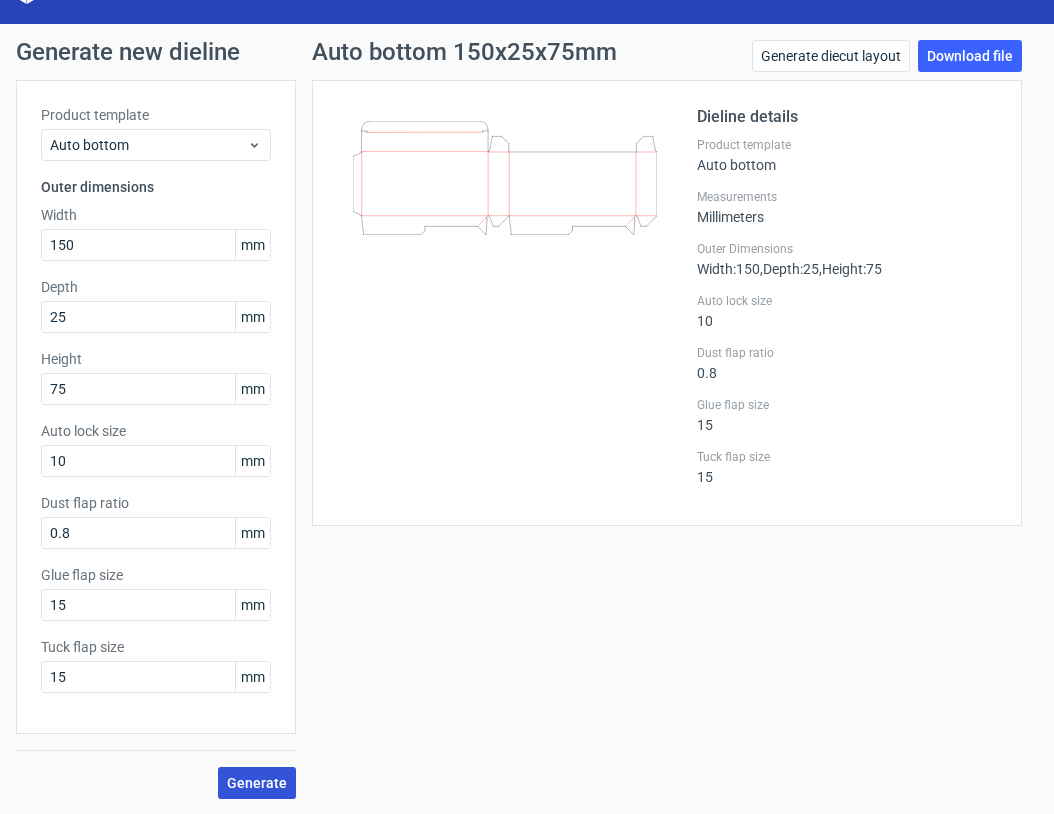 click on "Generate" at bounding box center [257, 783] 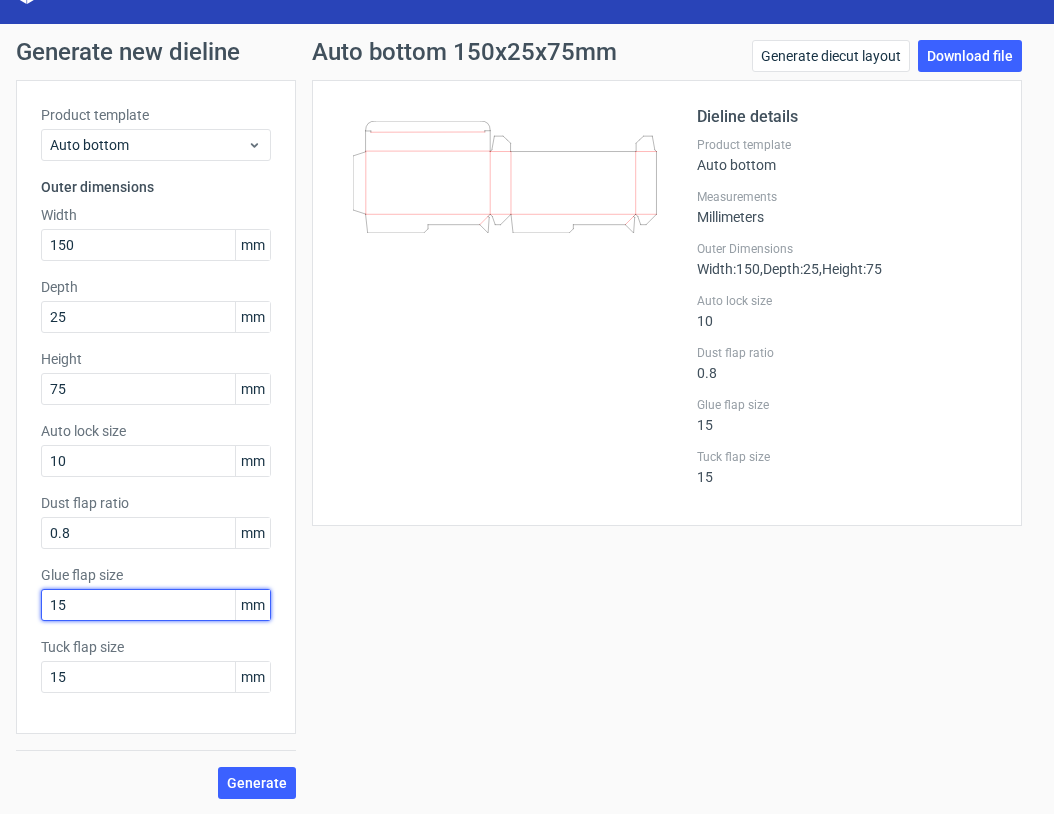 drag, startPoint x: 57, startPoint y: 604, endPoint x: 100, endPoint y: 609, distance: 43.289722 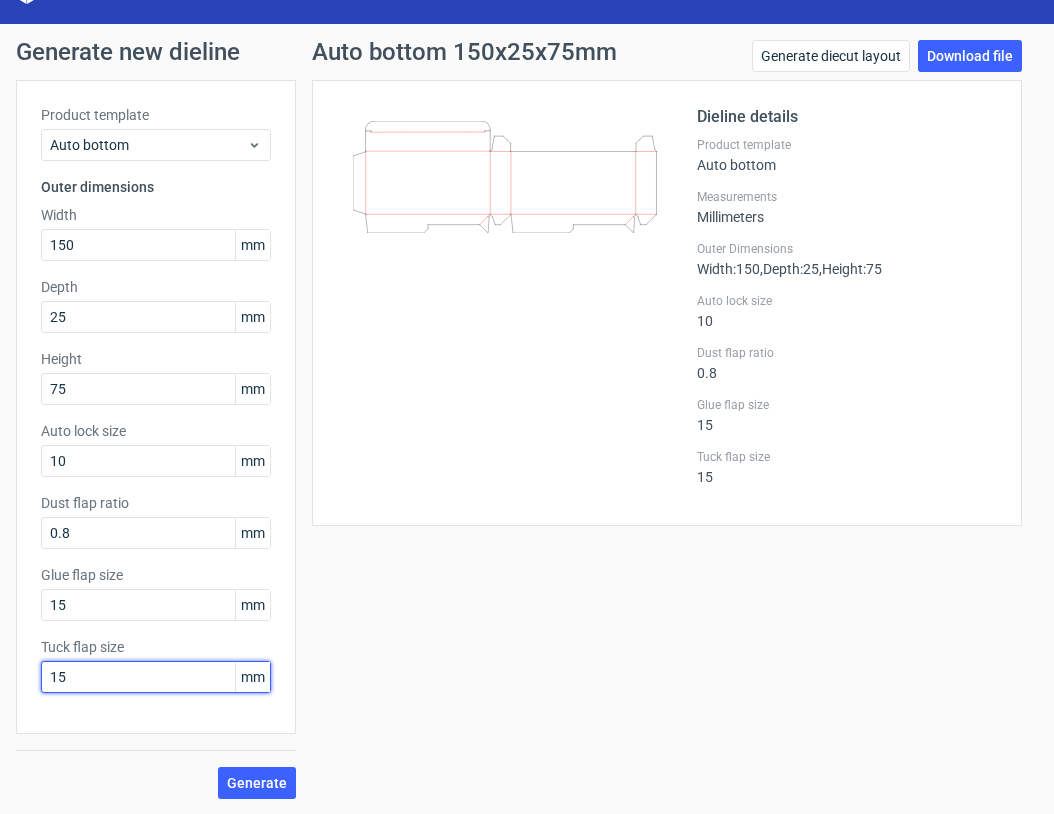 drag, startPoint x: 60, startPoint y: 678, endPoint x: 82, endPoint y: 679, distance: 22.022715 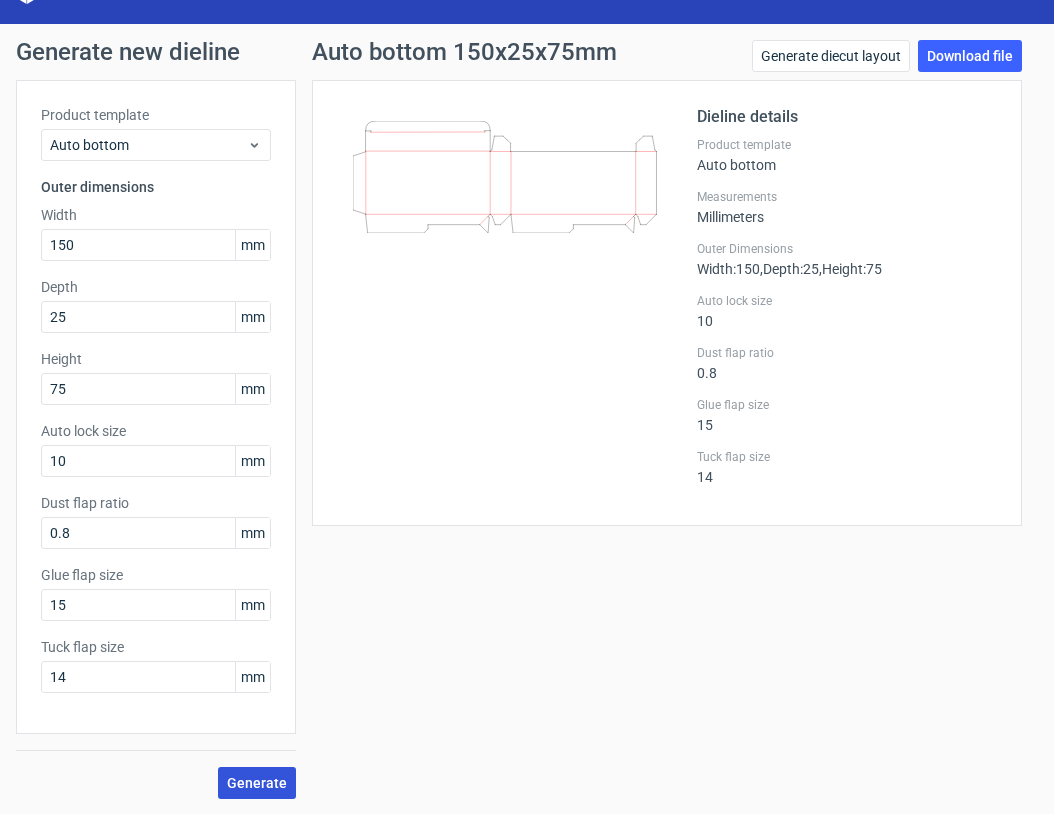 click on "Generate" at bounding box center (257, 783) 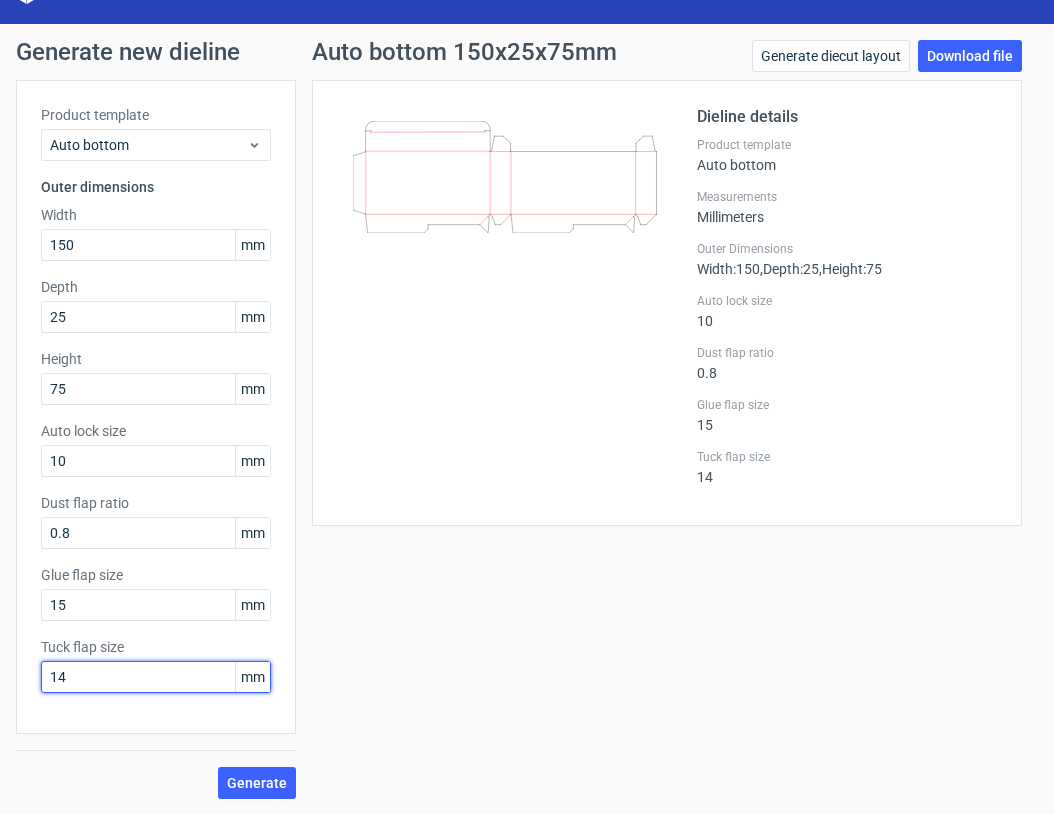 drag, startPoint x: 56, startPoint y: 671, endPoint x: 92, endPoint y: 677, distance: 36.496574 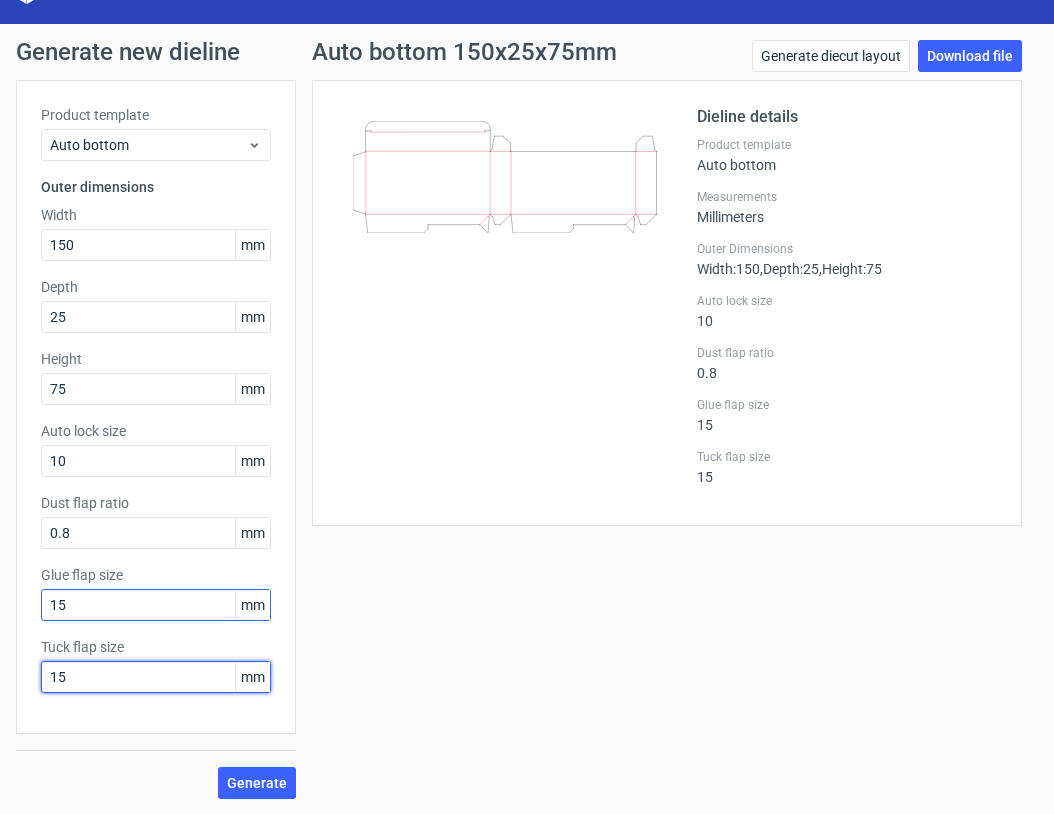 type on "15" 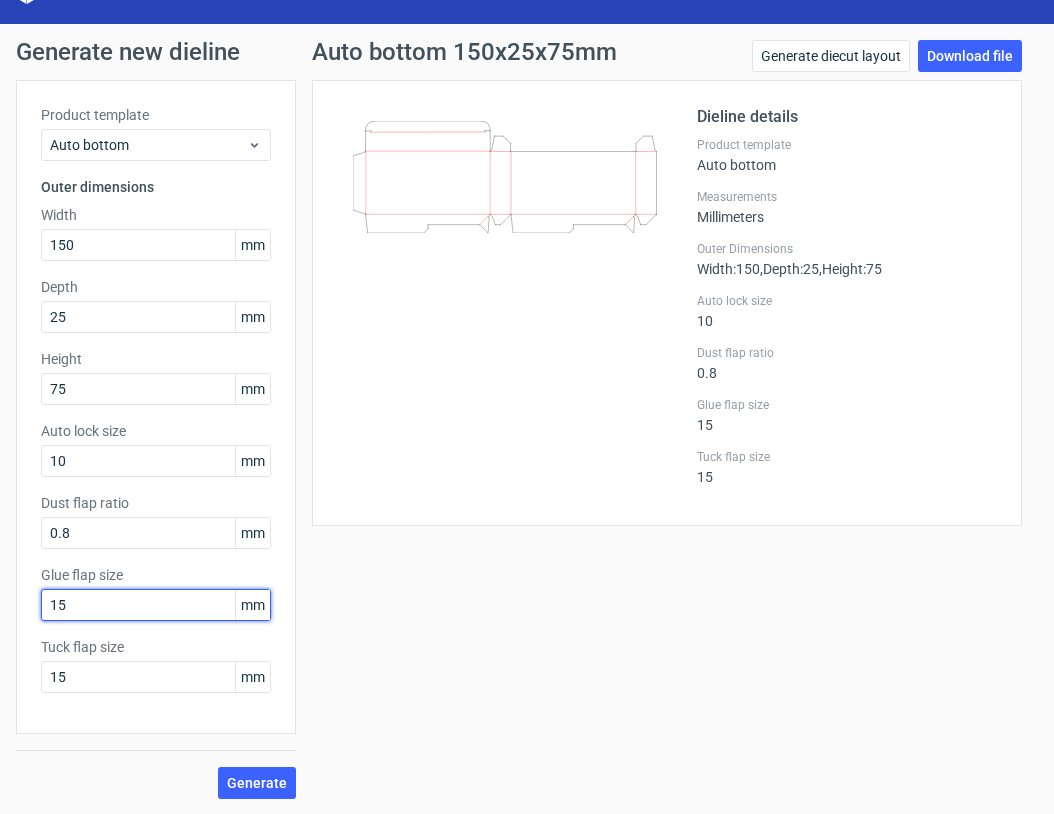 click on "15" at bounding box center [156, 605] 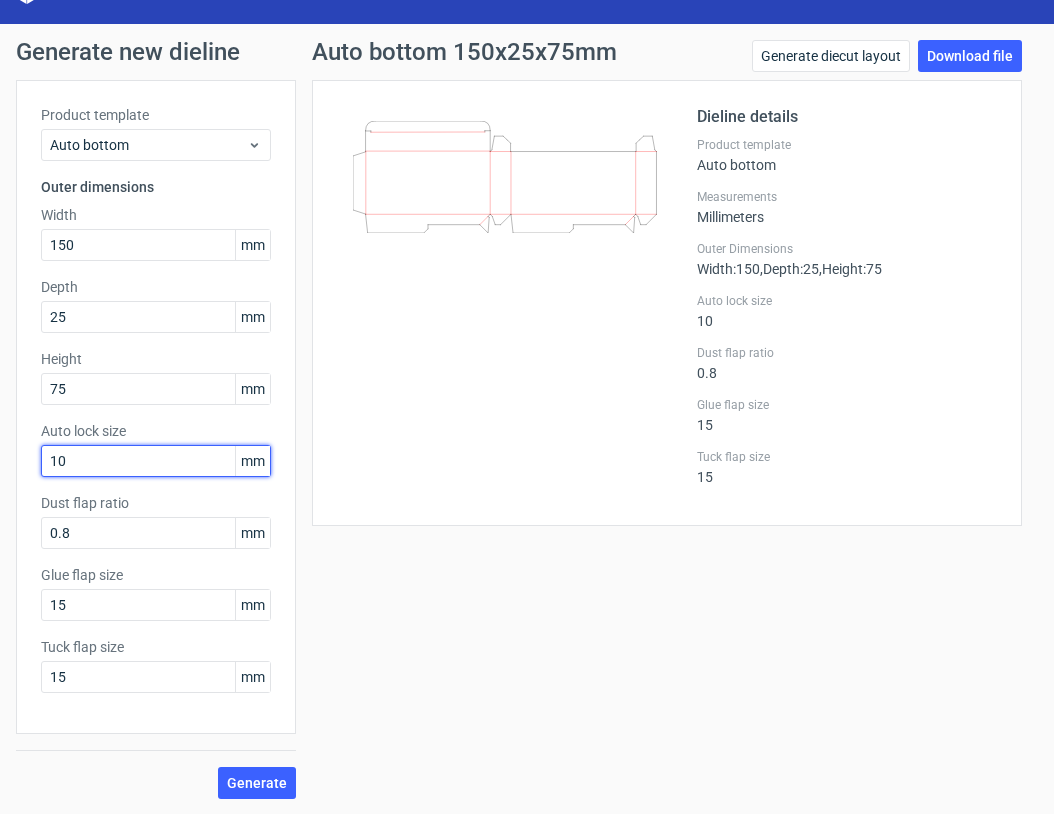 drag, startPoint x: 47, startPoint y: 461, endPoint x: 22, endPoint y: 461, distance: 25 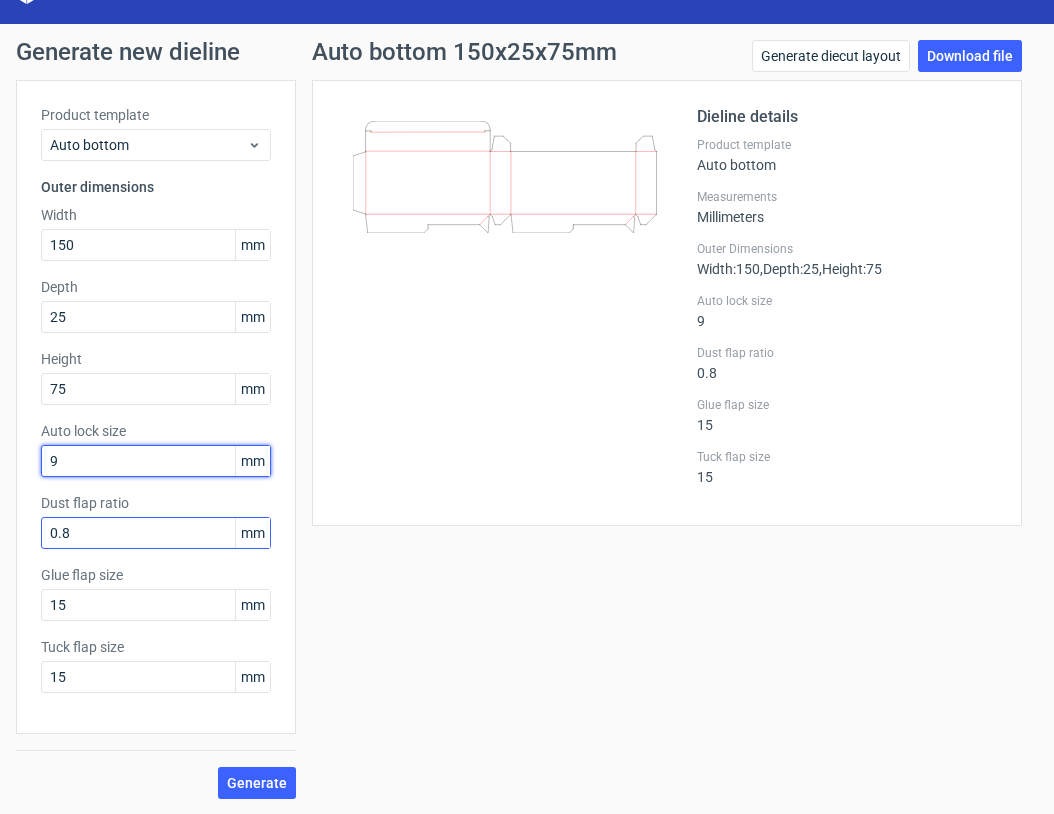 type on "9" 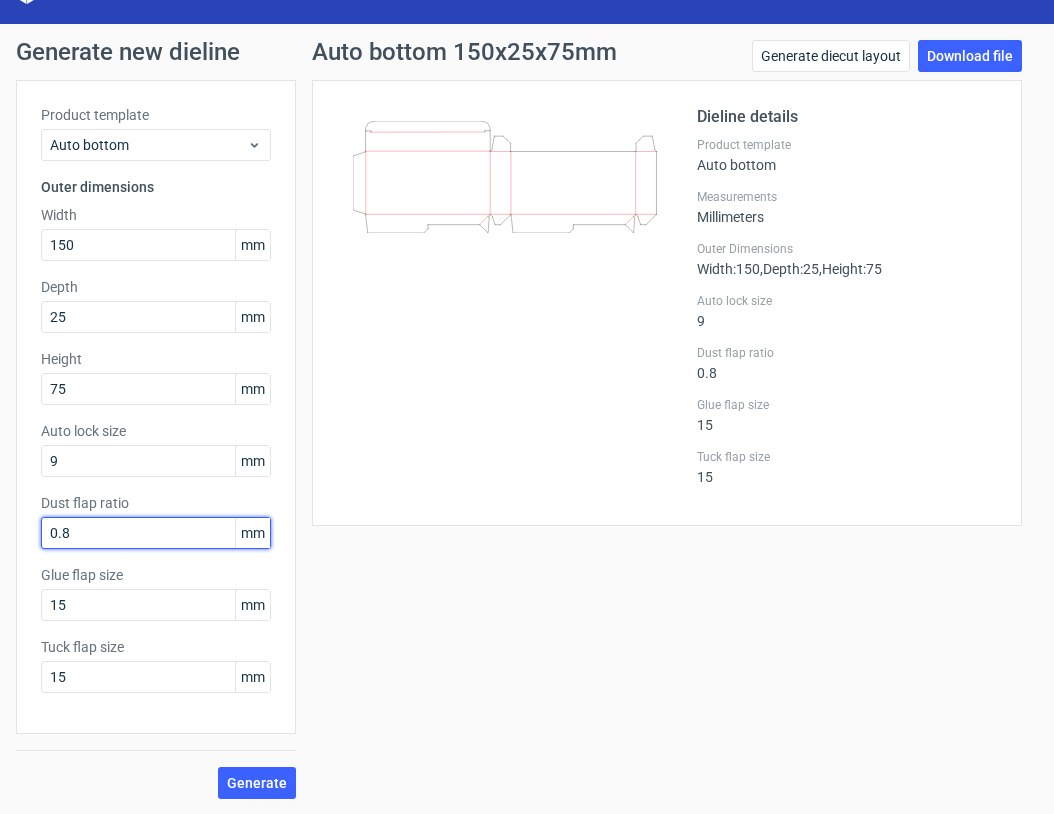 click on "0.8" at bounding box center (156, 533) 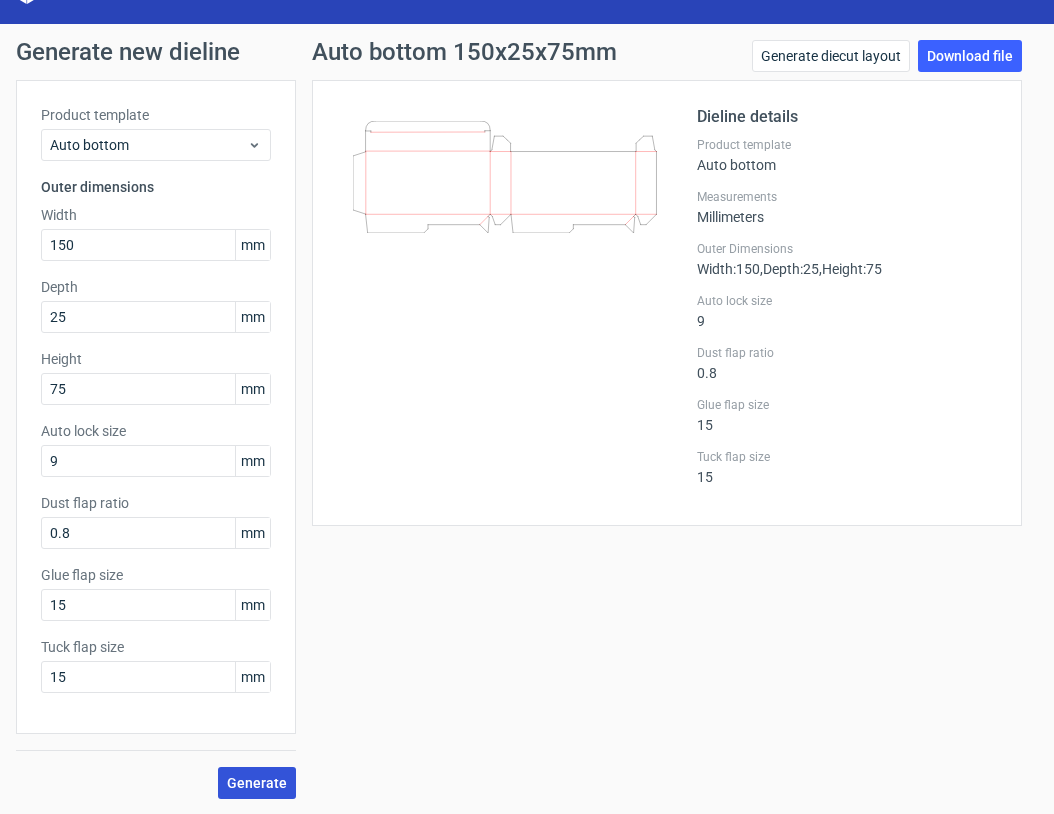click on "Generate" at bounding box center (257, 783) 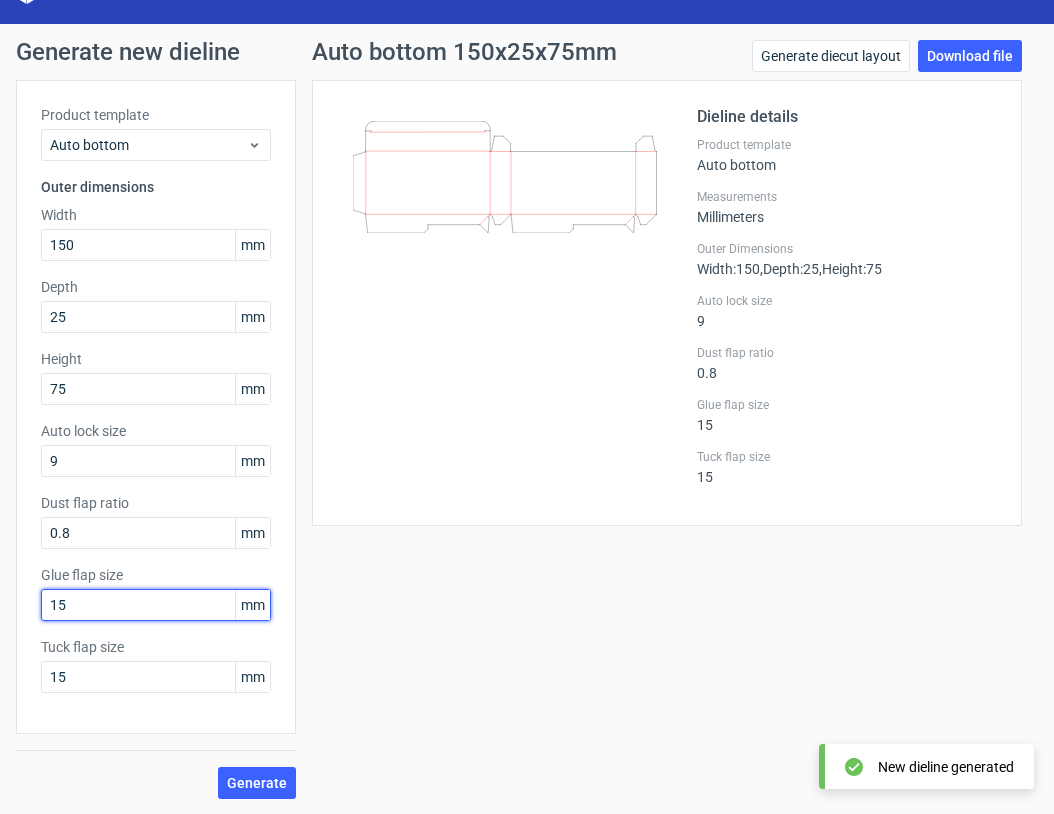 drag, startPoint x: 76, startPoint y: 603, endPoint x: 23, endPoint y: 603, distance: 53 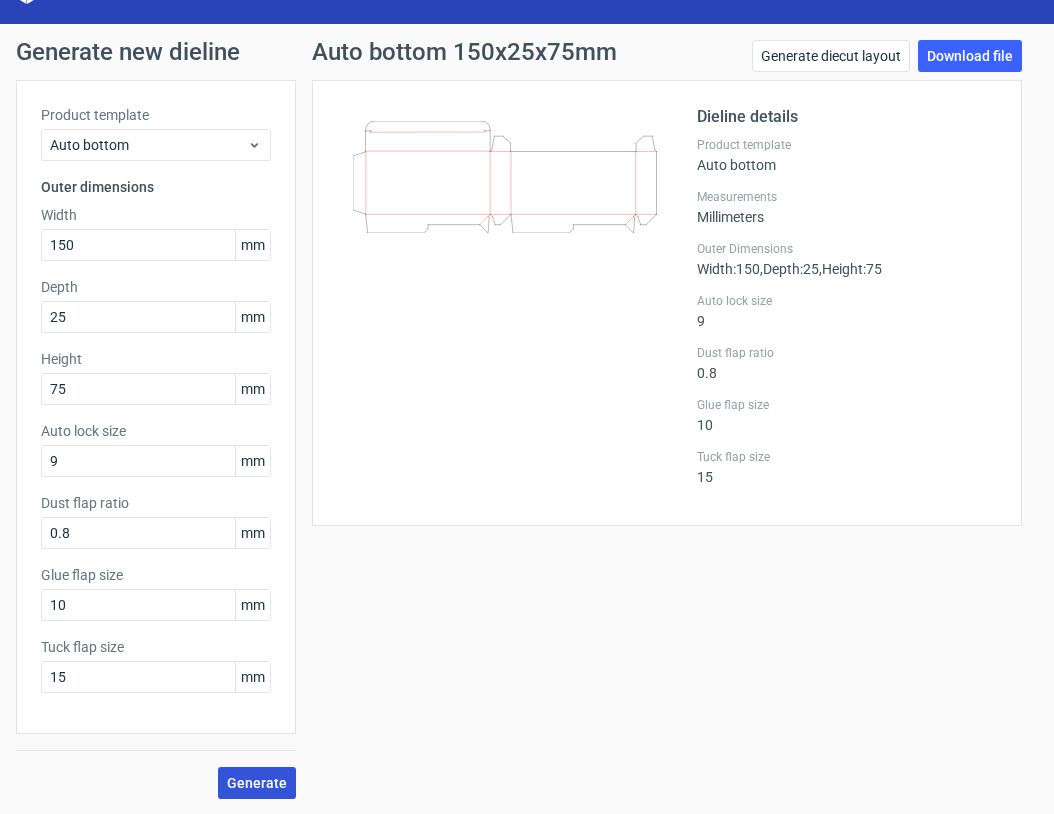 click on "Generate" at bounding box center [257, 783] 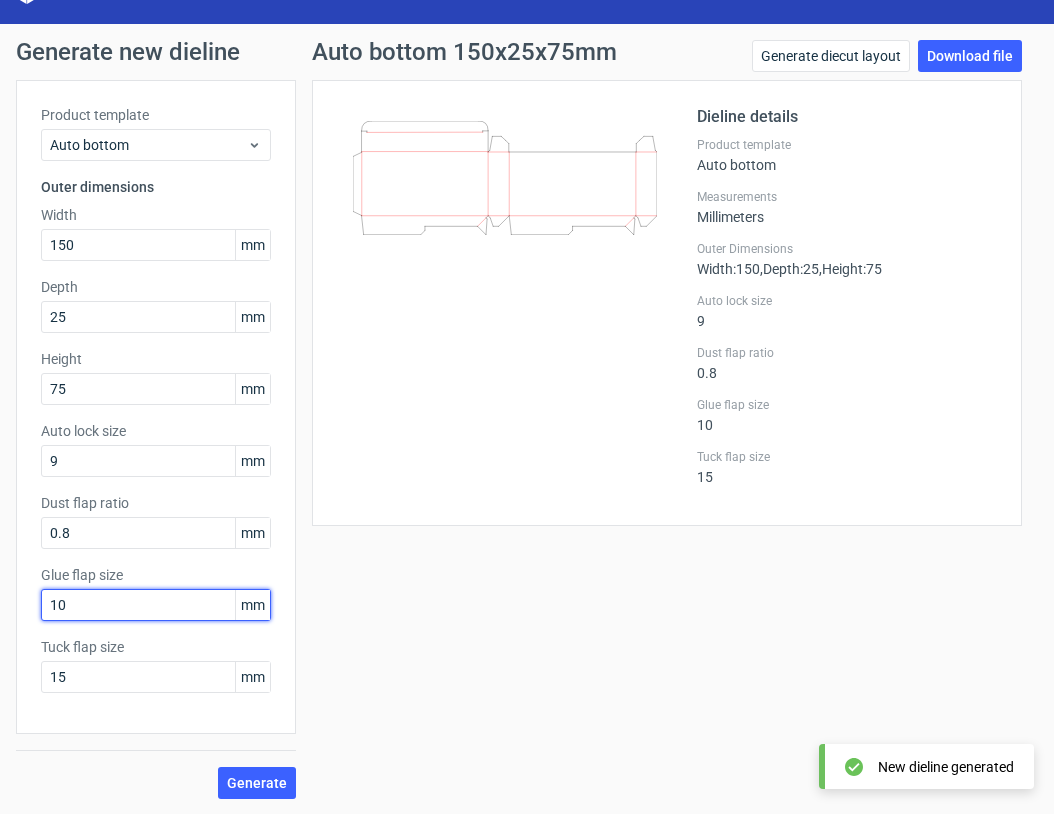 drag, startPoint x: 55, startPoint y: 603, endPoint x: 81, endPoint y: 603, distance: 26 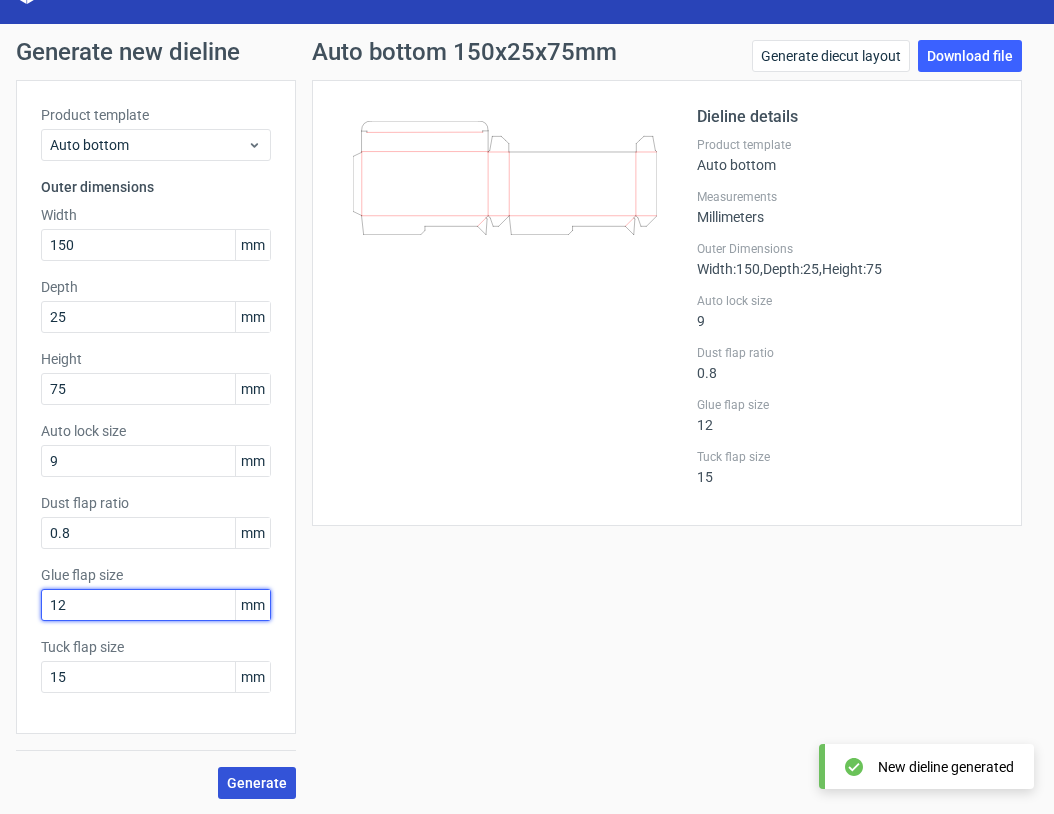 type on "12" 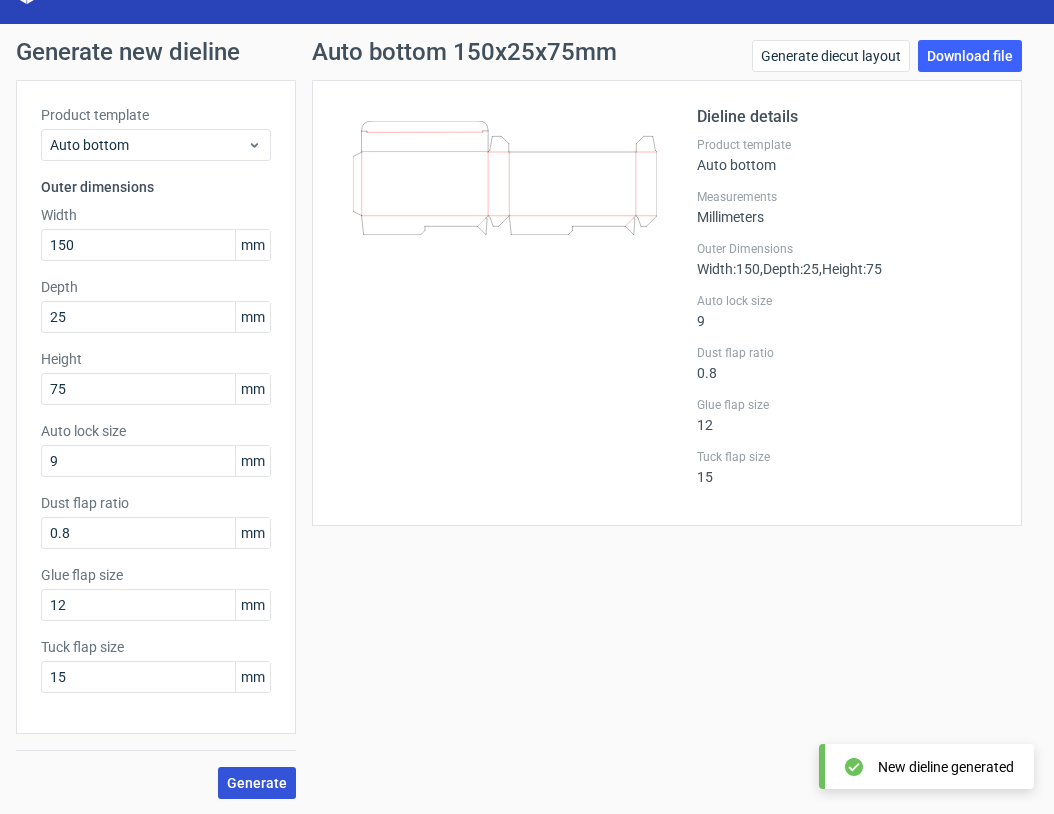 click on "Generate" at bounding box center (257, 783) 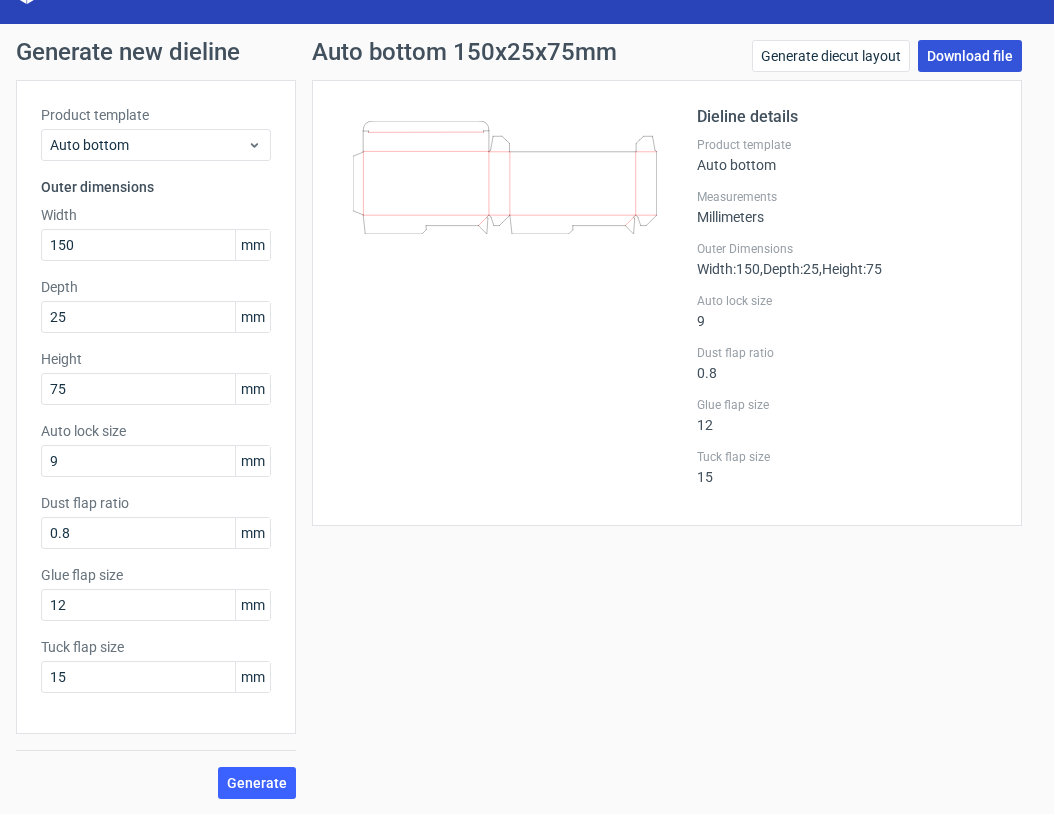 click on "Download file" at bounding box center [970, 56] 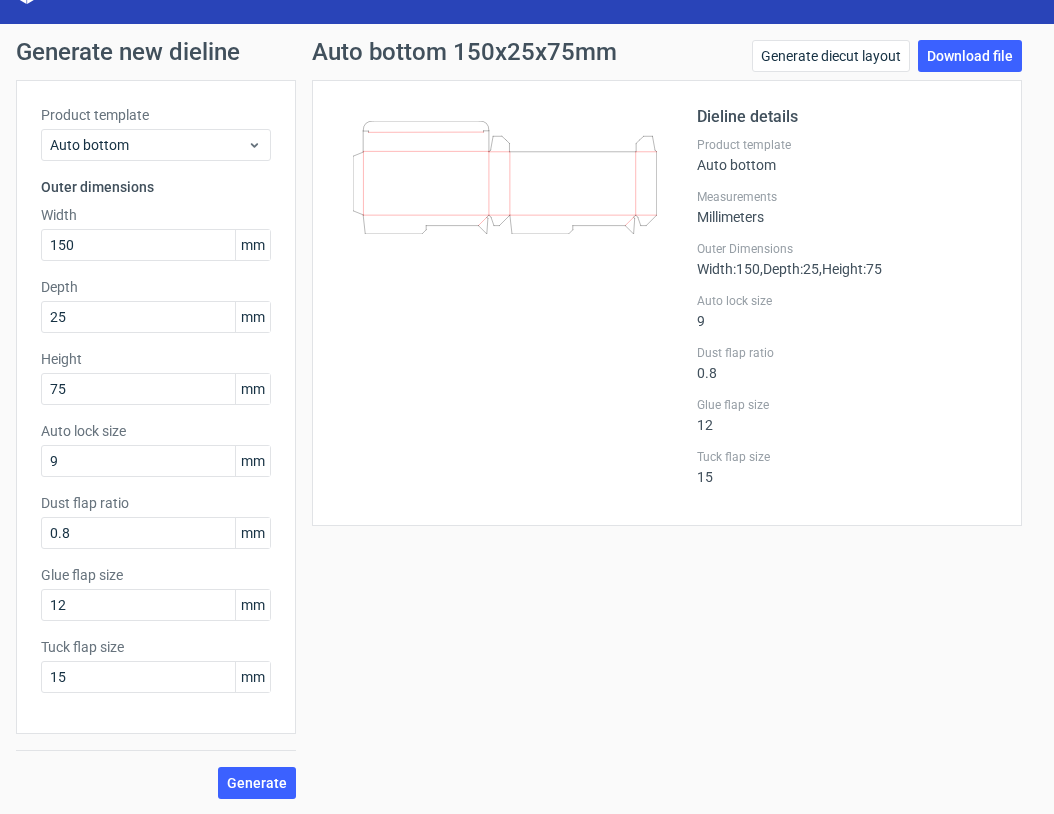 click at bounding box center [517, 303] 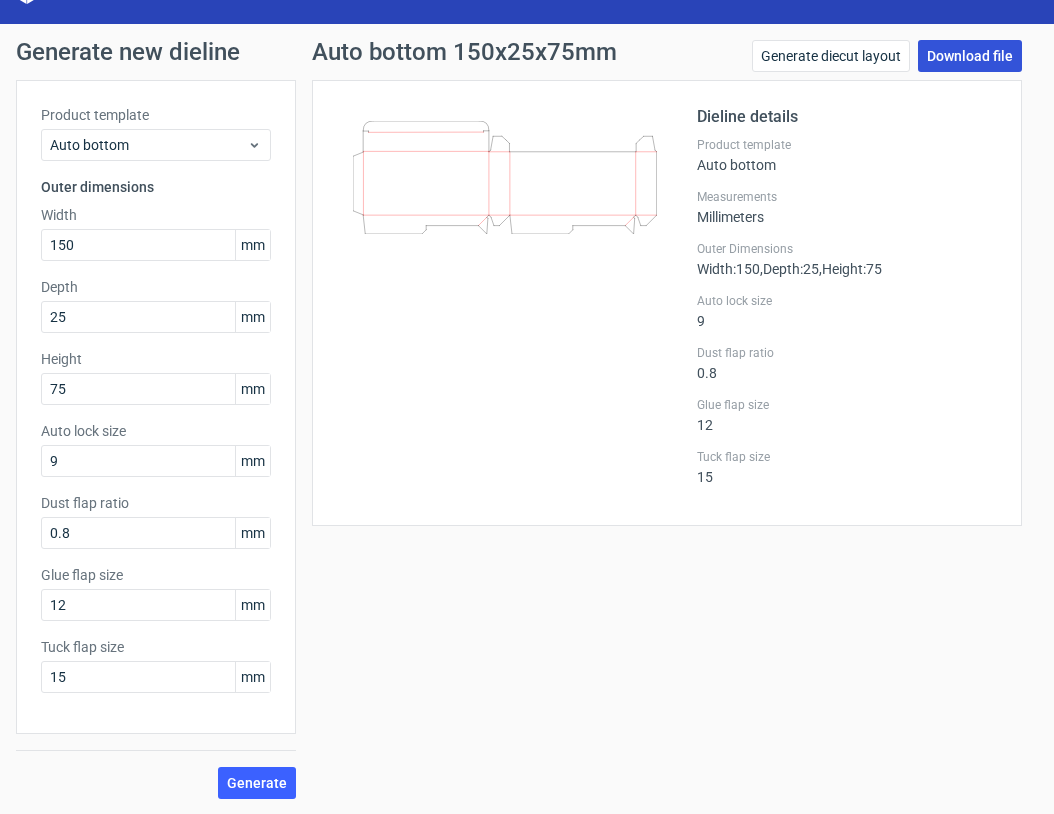 click on "Download file" at bounding box center (970, 56) 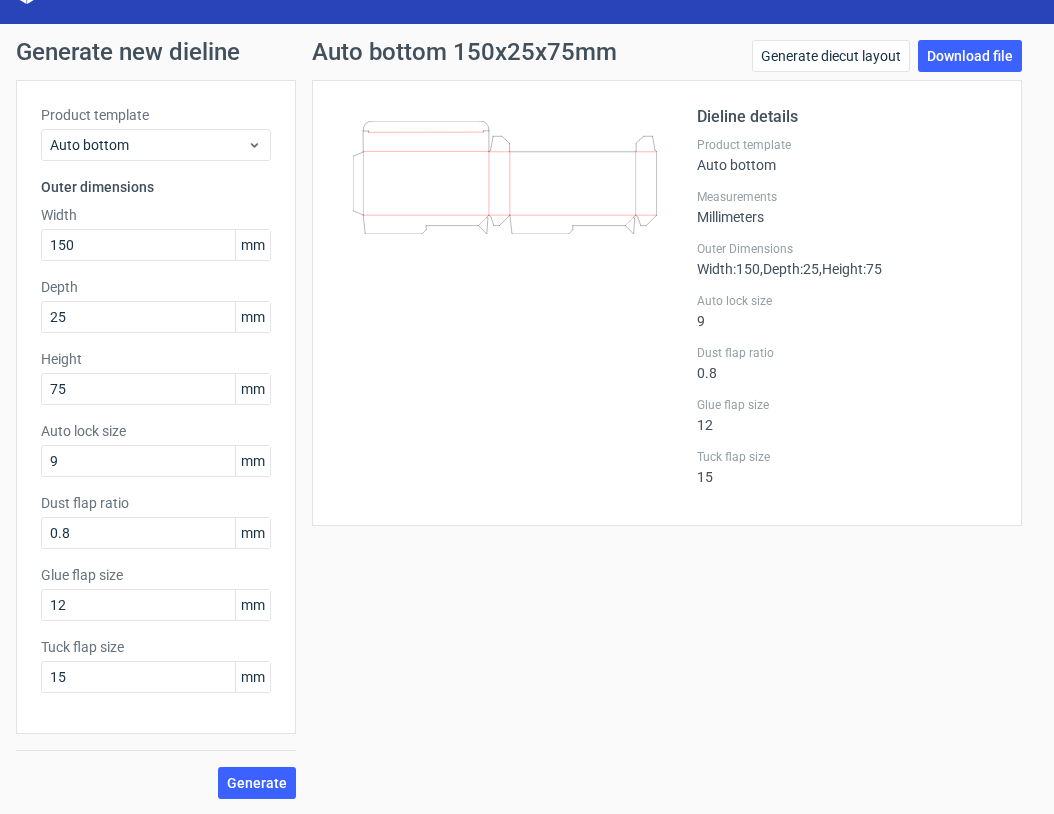 scroll, scrollTop: 0, scrollLeft: 0, axis: both 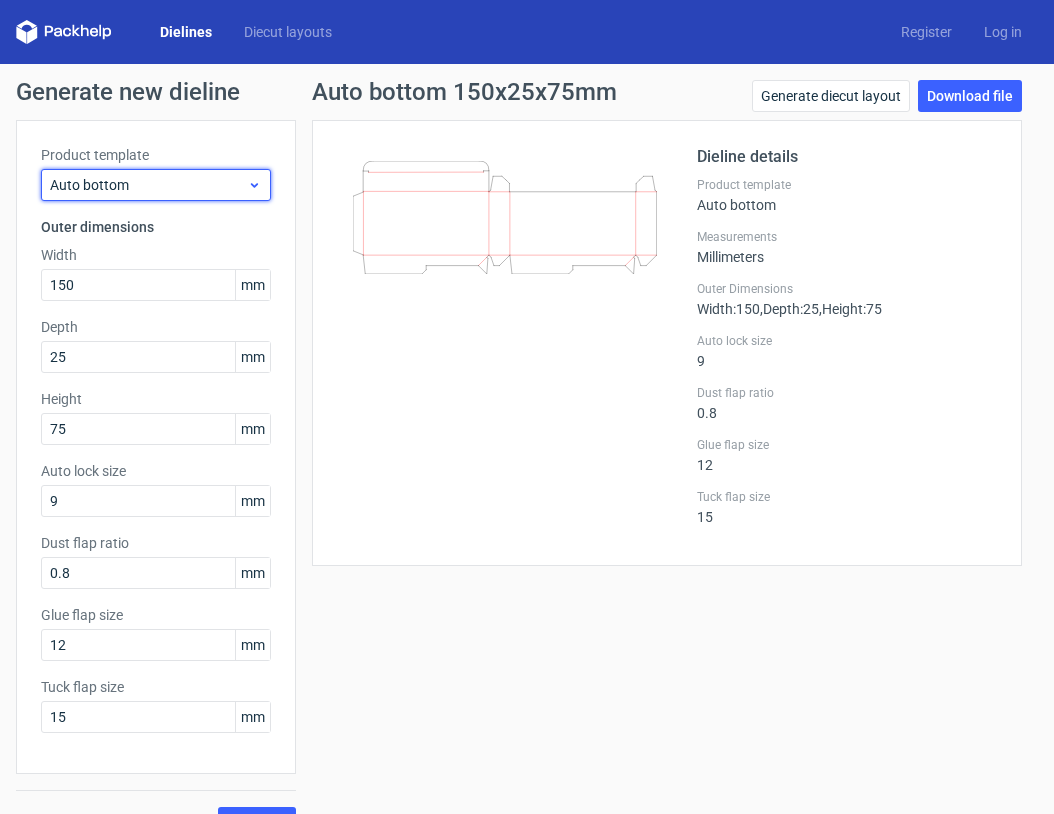click on "Auto bottom" at bounding box center [148, 185] 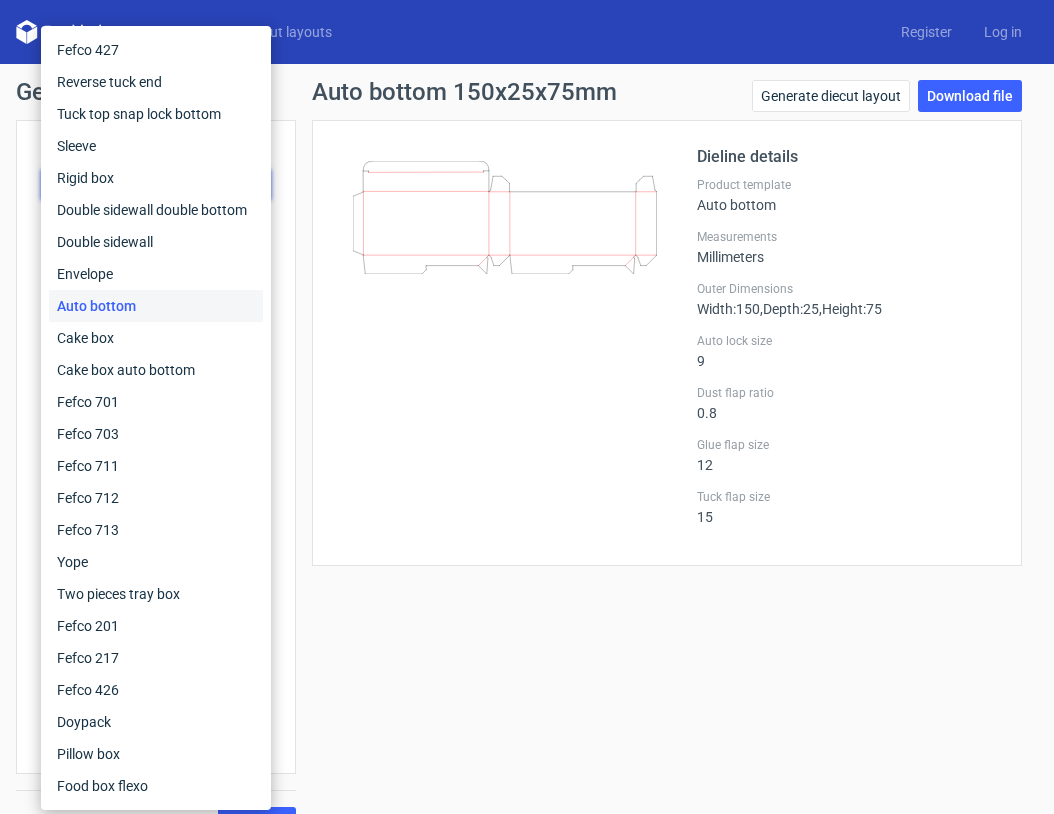 drag, startPoint x: 357, startPoint y: 413, endPoint x: 251, endPoint y: 64, distance: 364.74237 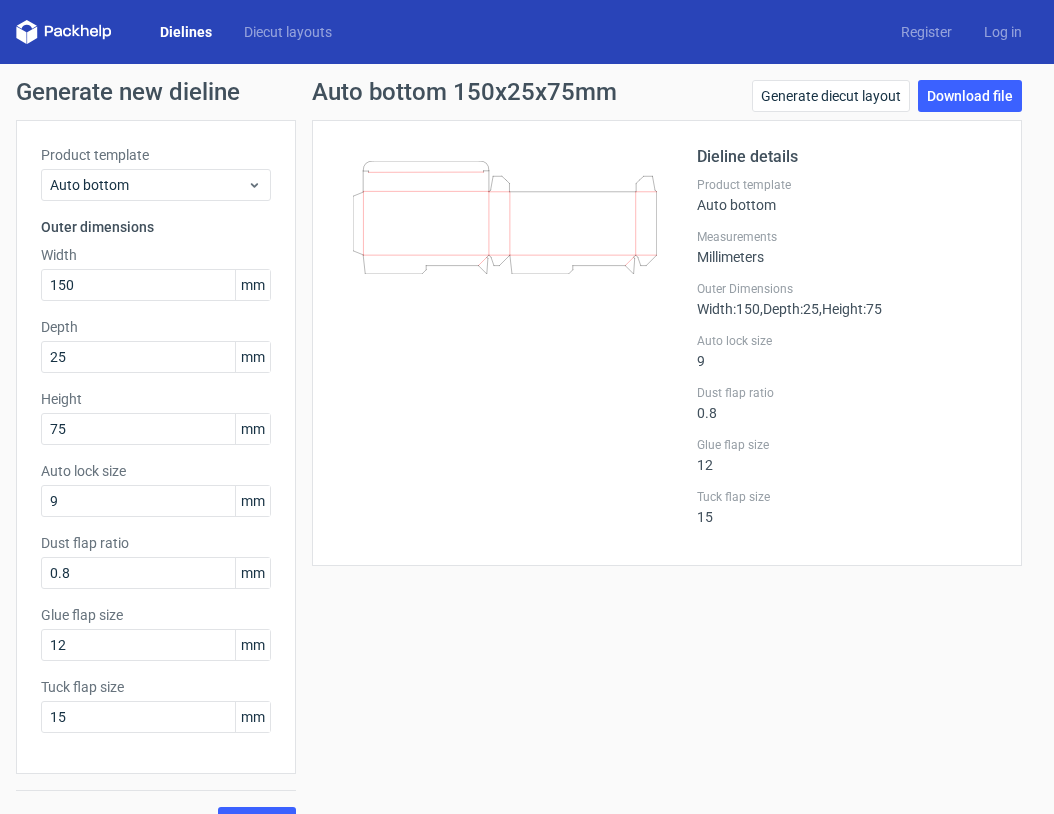 click on "Dielines" at bounding box center [186, 32] 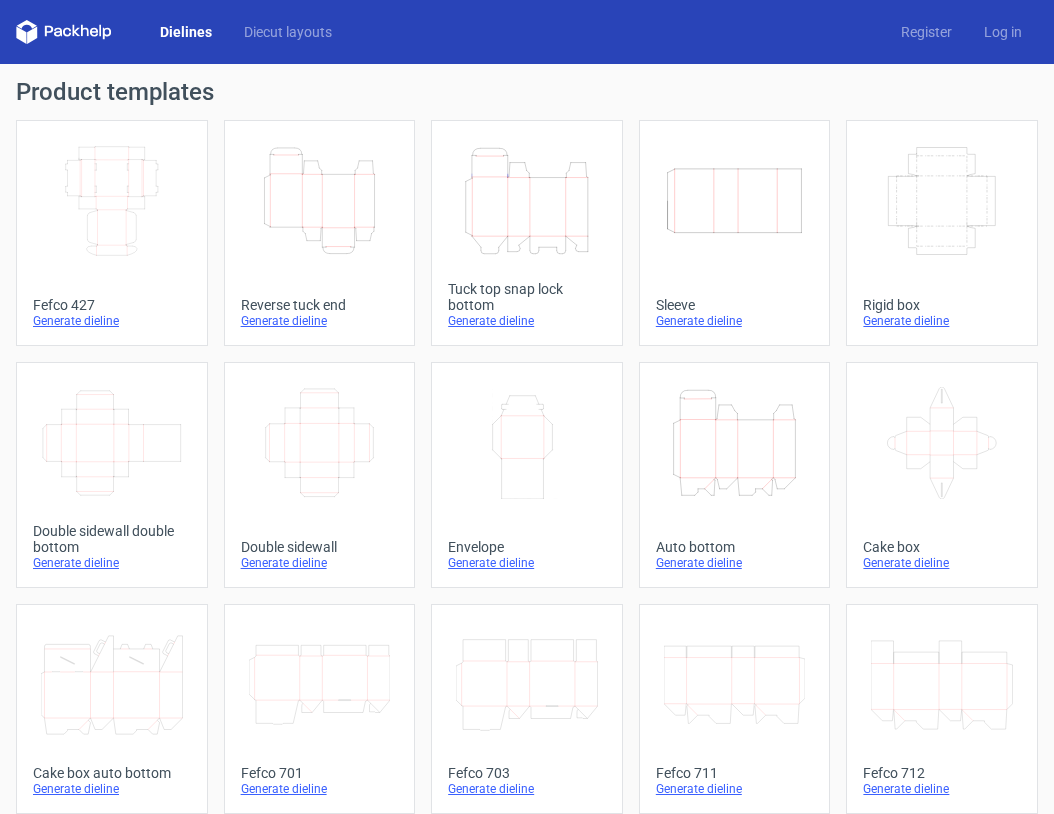 click on "Height   Depth   Width" 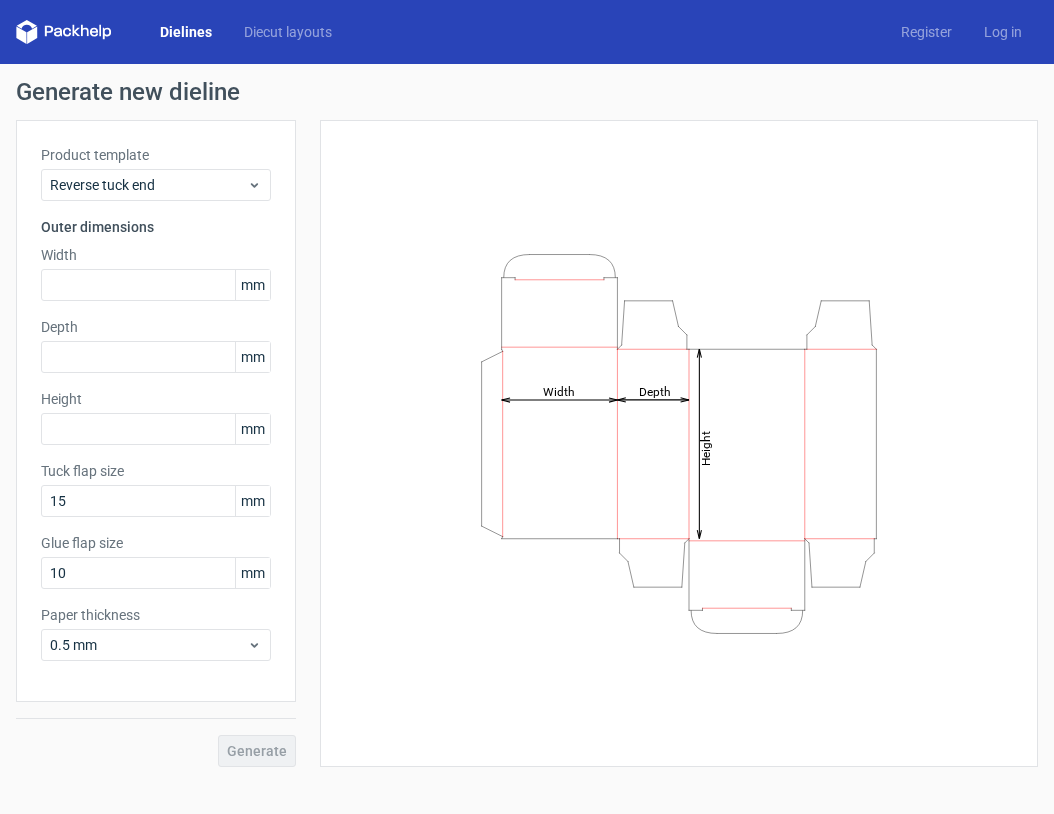 click on "Width mm" at bounding box center [156, 273] 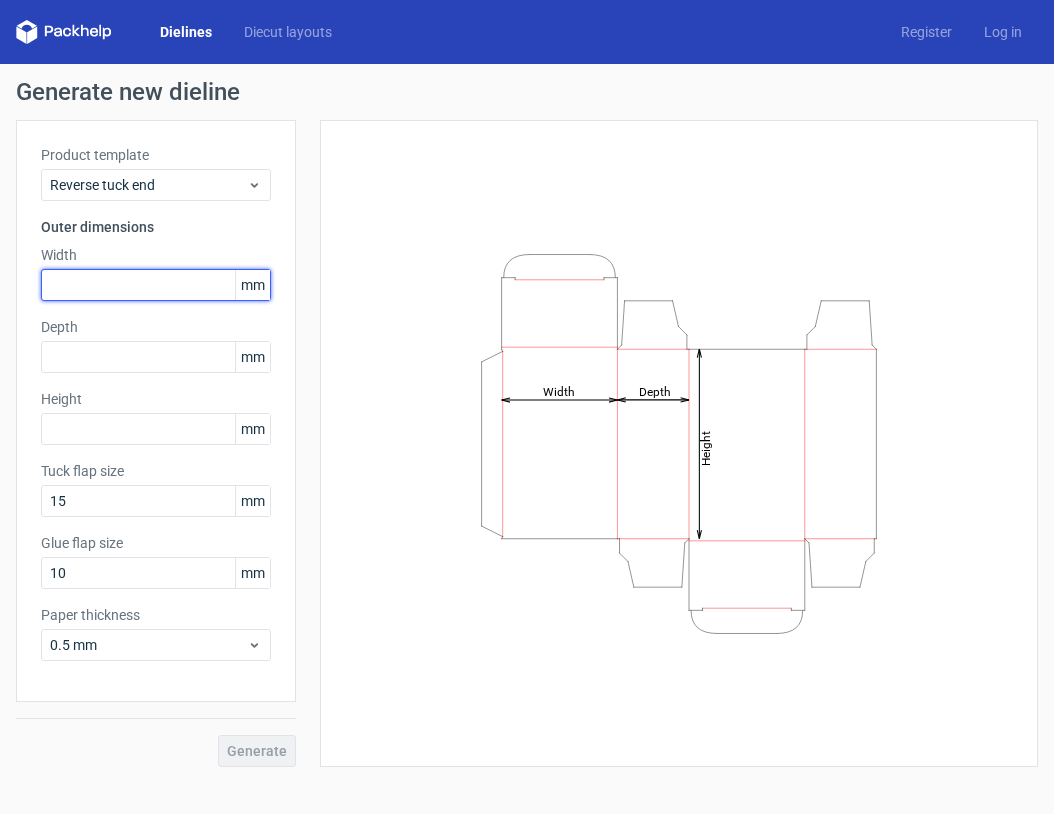 click at bounding box center (156, 285) 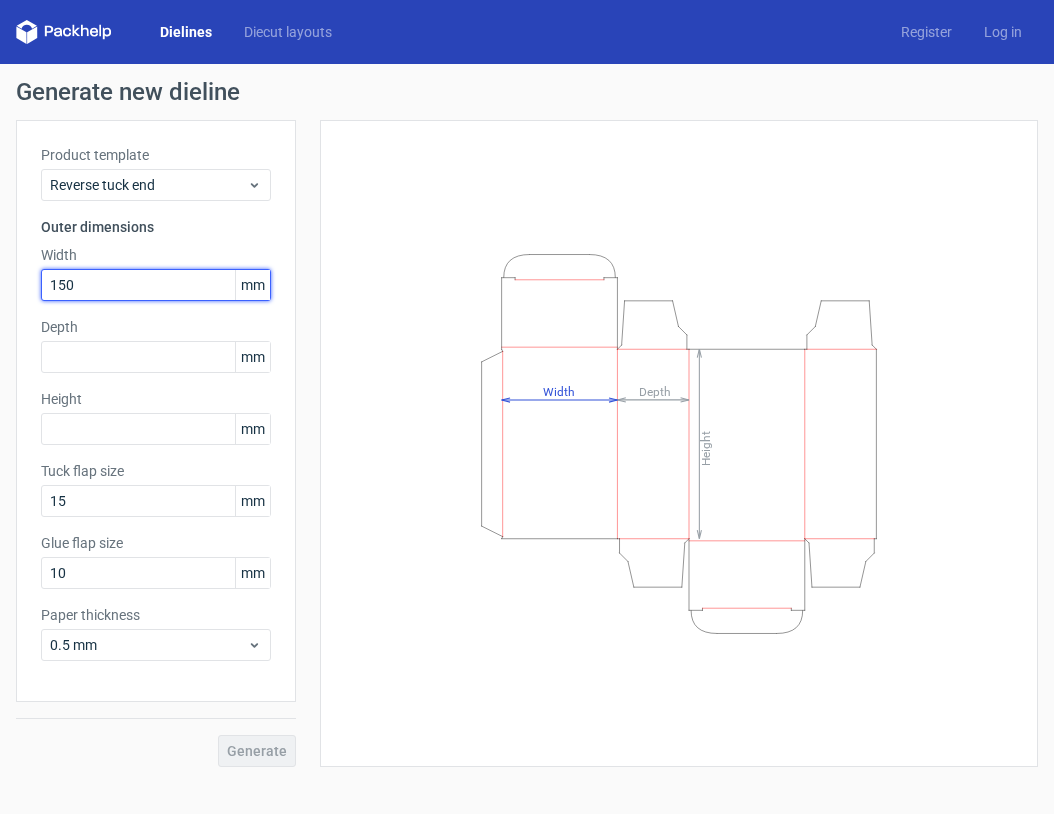 type on "150" 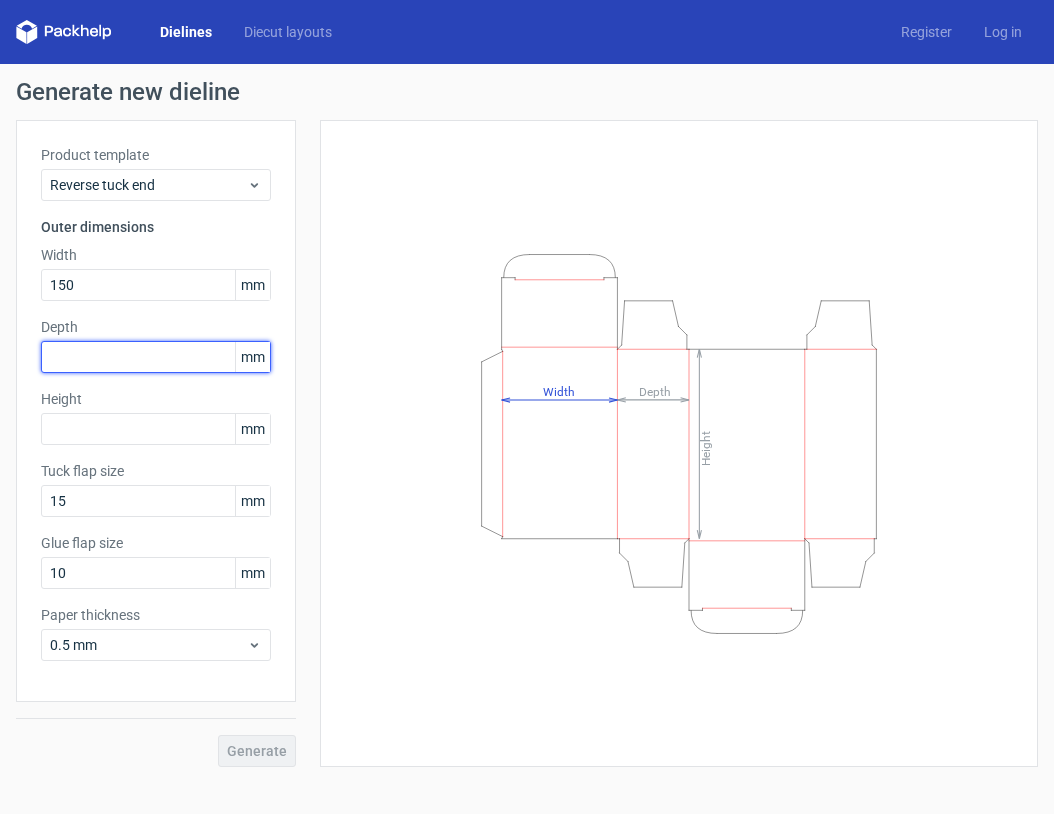 click at bounding box center (156, 357) 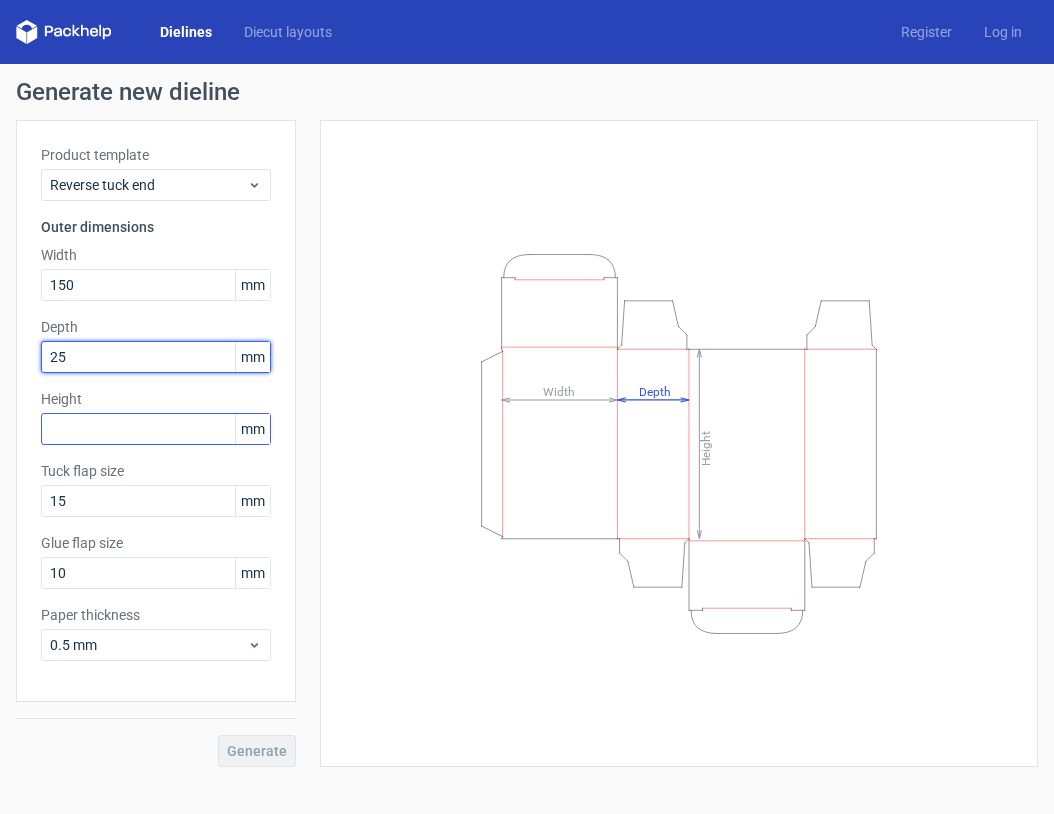 type on "25" 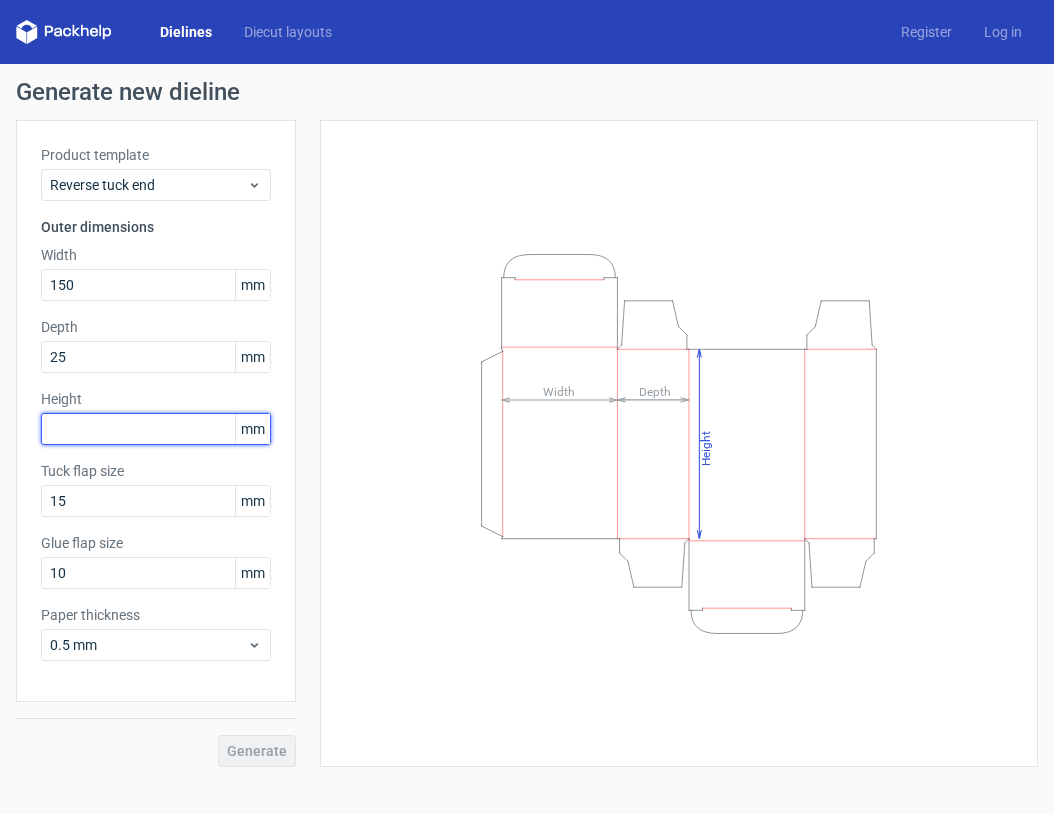 click at bounding box center (156, 429) 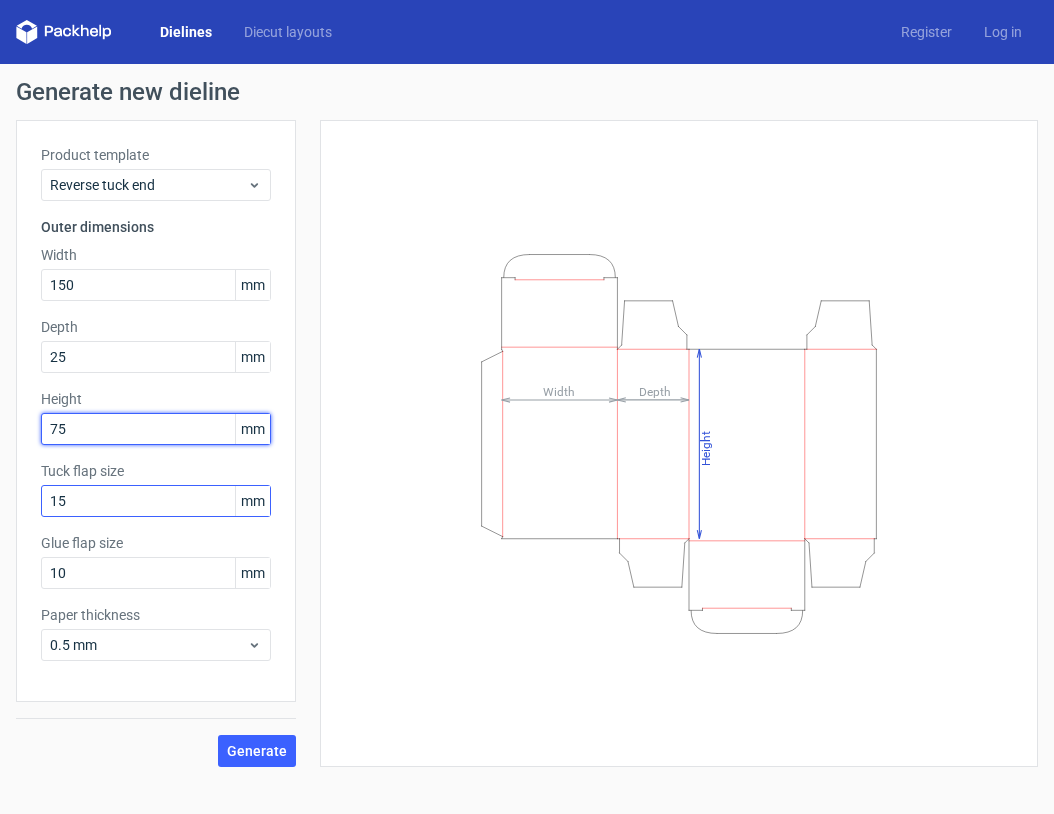 type on "75" 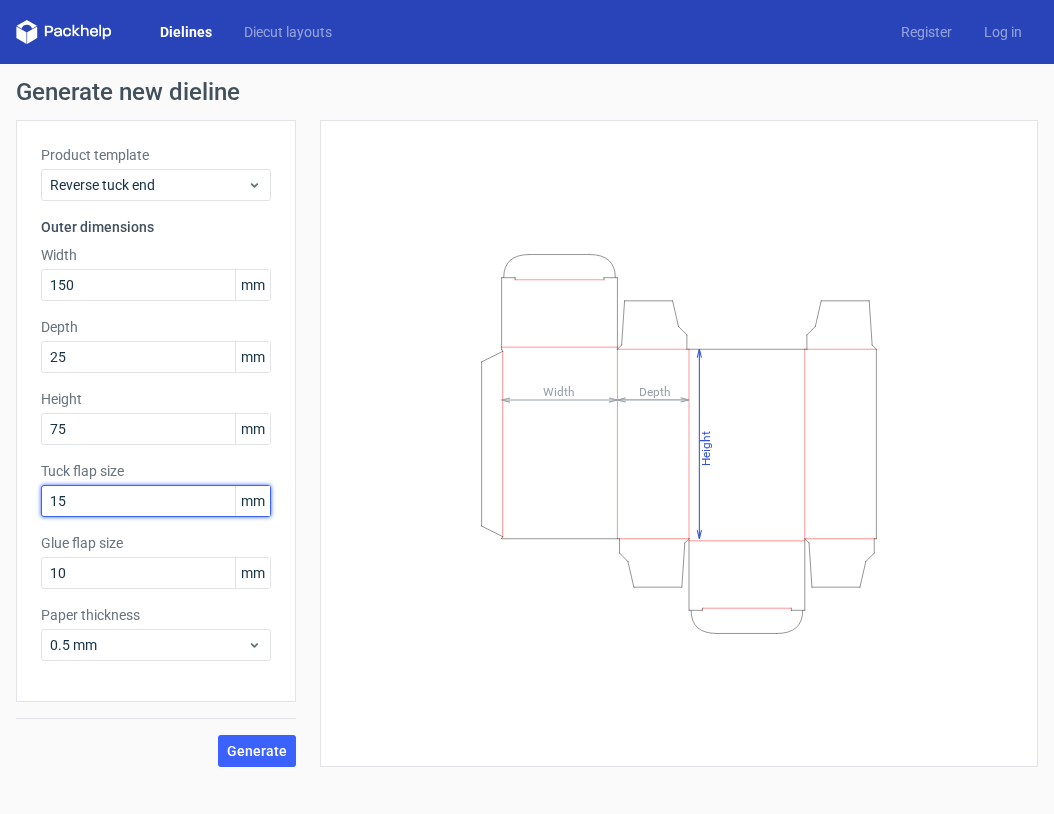 click on "15" at bounding box center [156, 501] 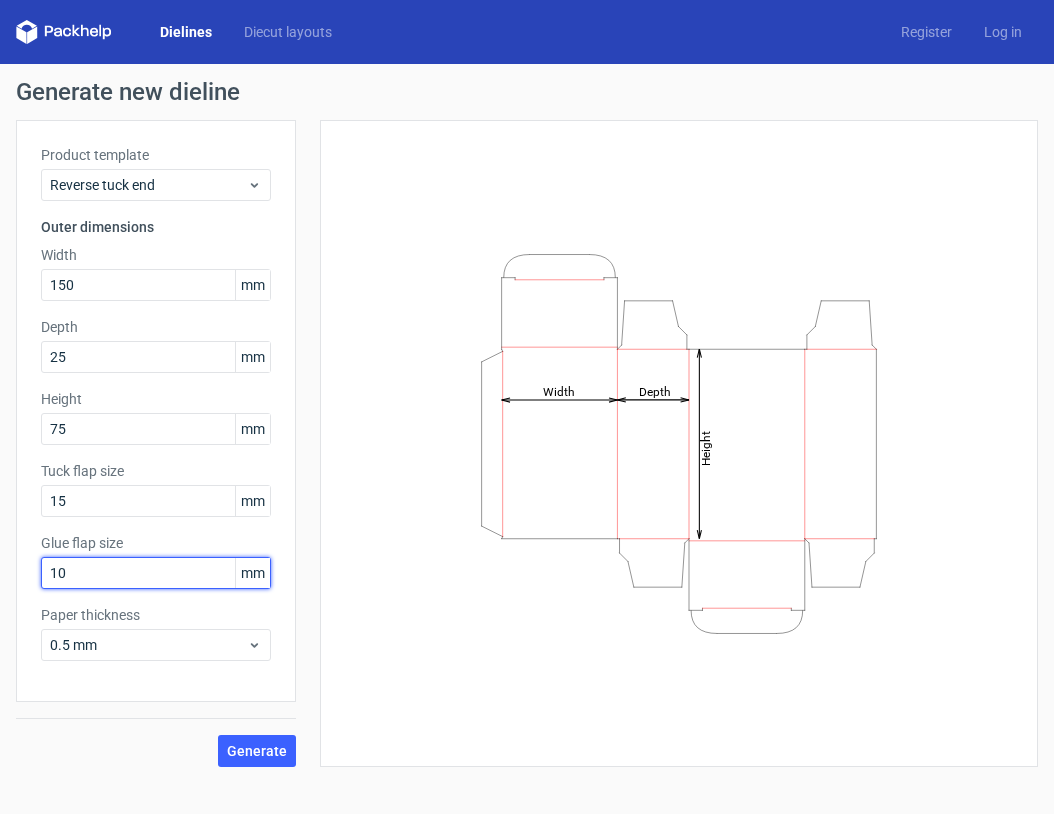 drag, startPoint x: 92, startPoint y: 579, endPoint x: 37, endPoint y: 576, distance: 55.081757 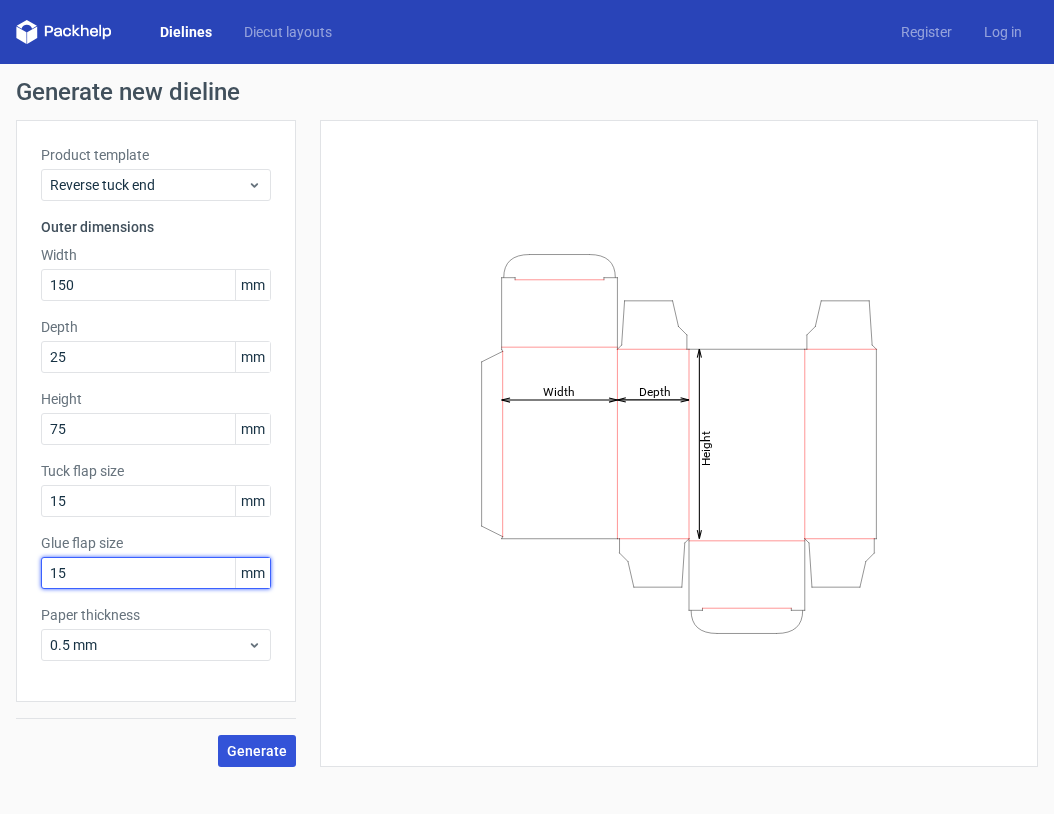 type on "15" 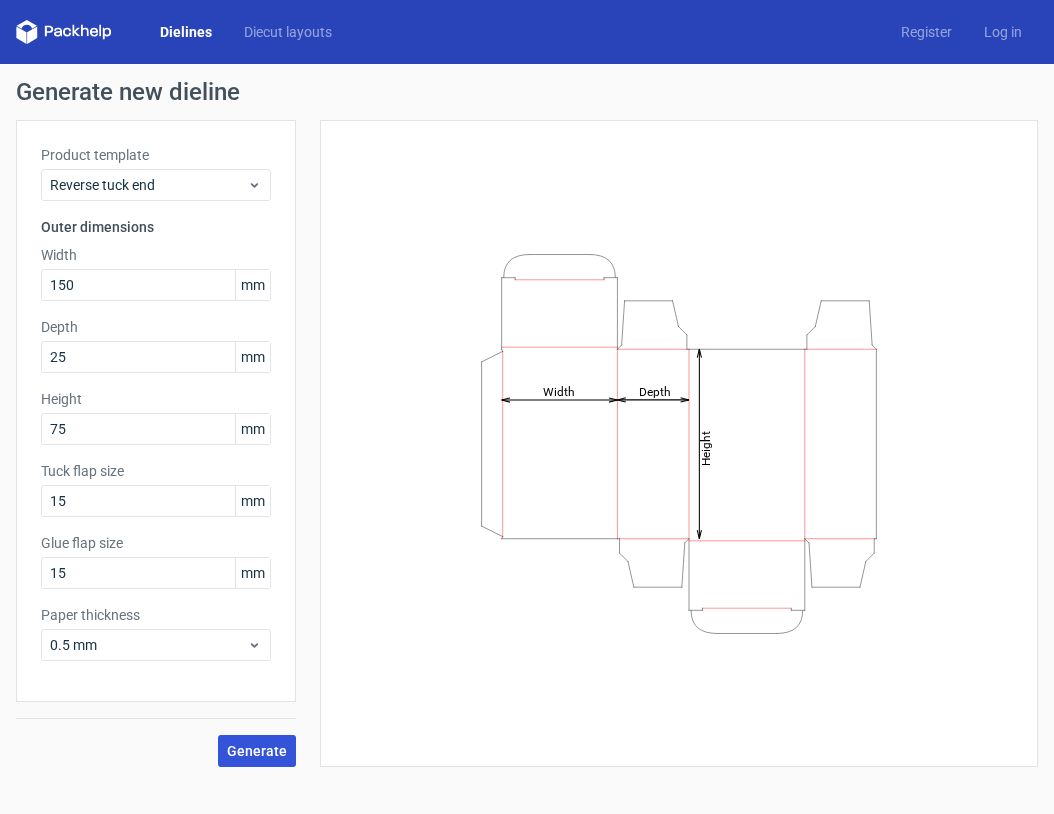 click on "Generate" at bounding box center (257, 751) 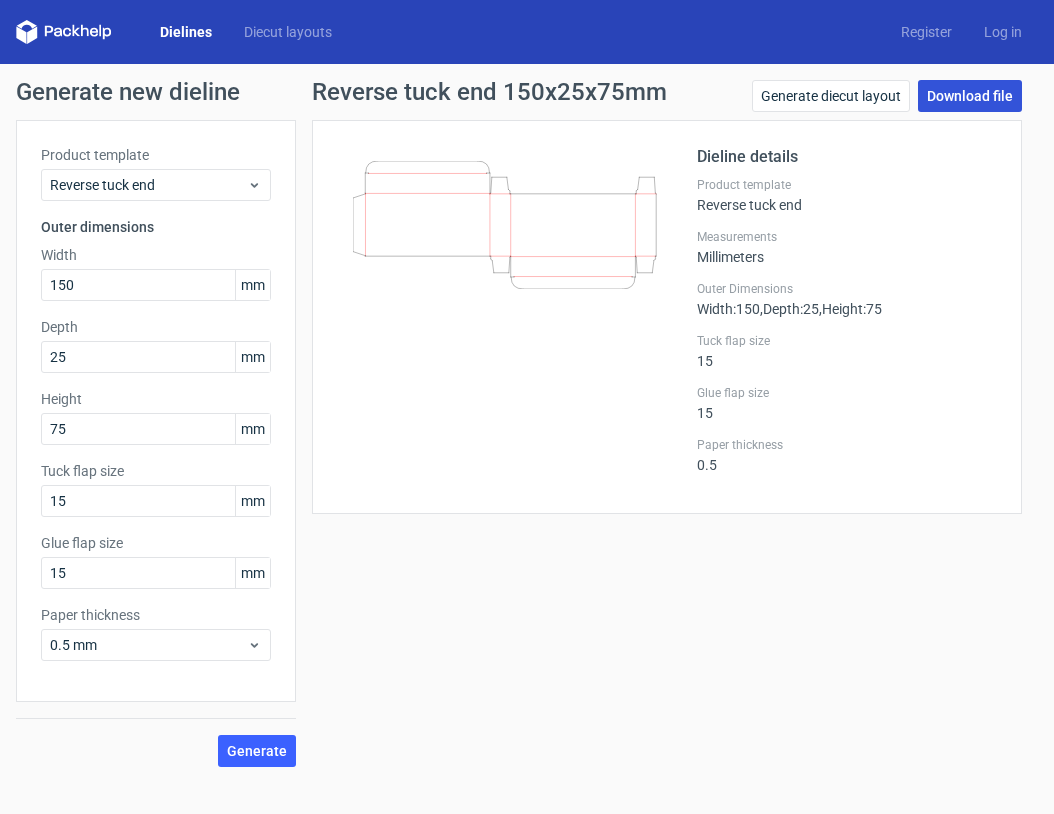 click on "Download file" at bounding box center [970, 96] 